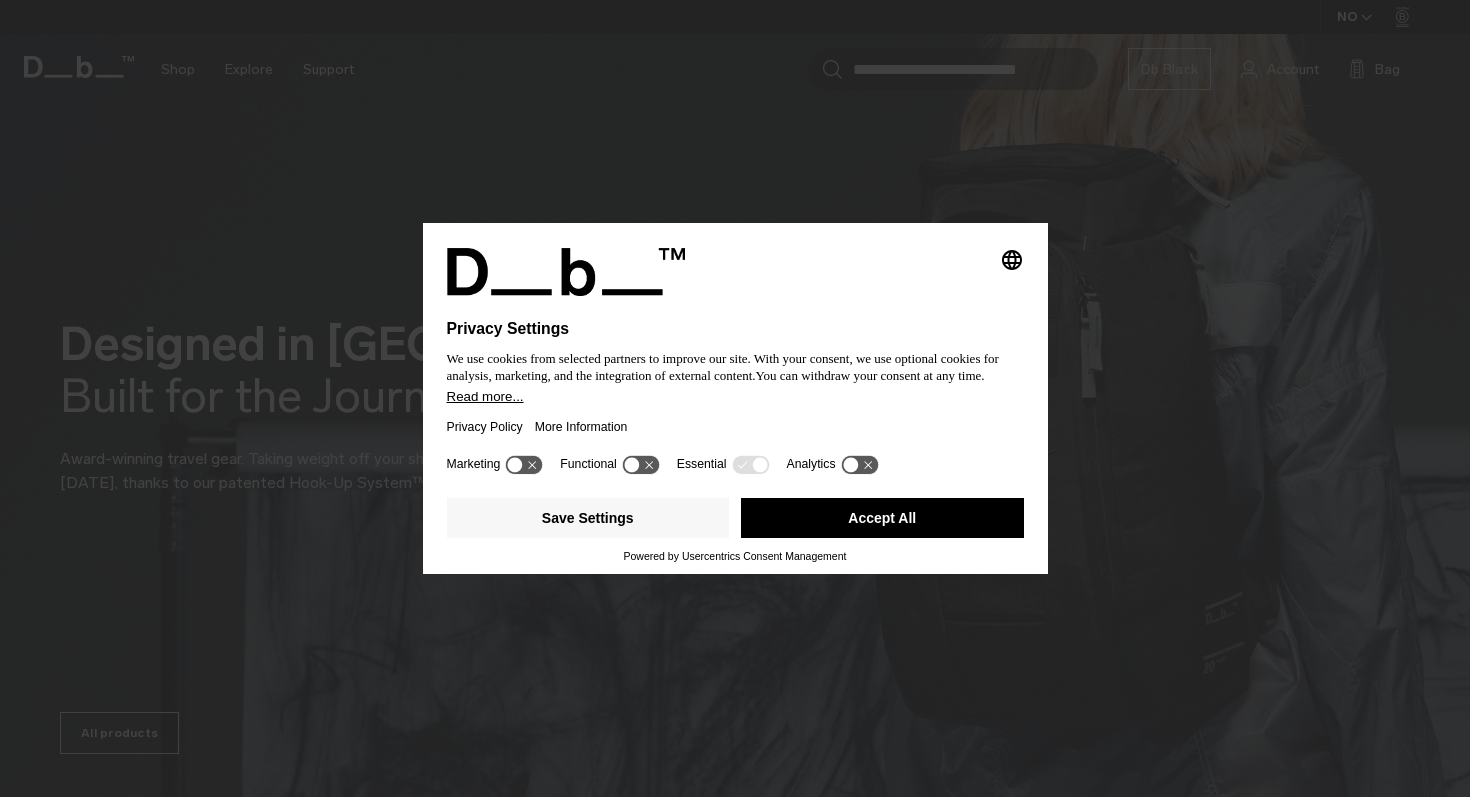 scroll, scrollTop: 0, scrollLeft: 0, axis: both 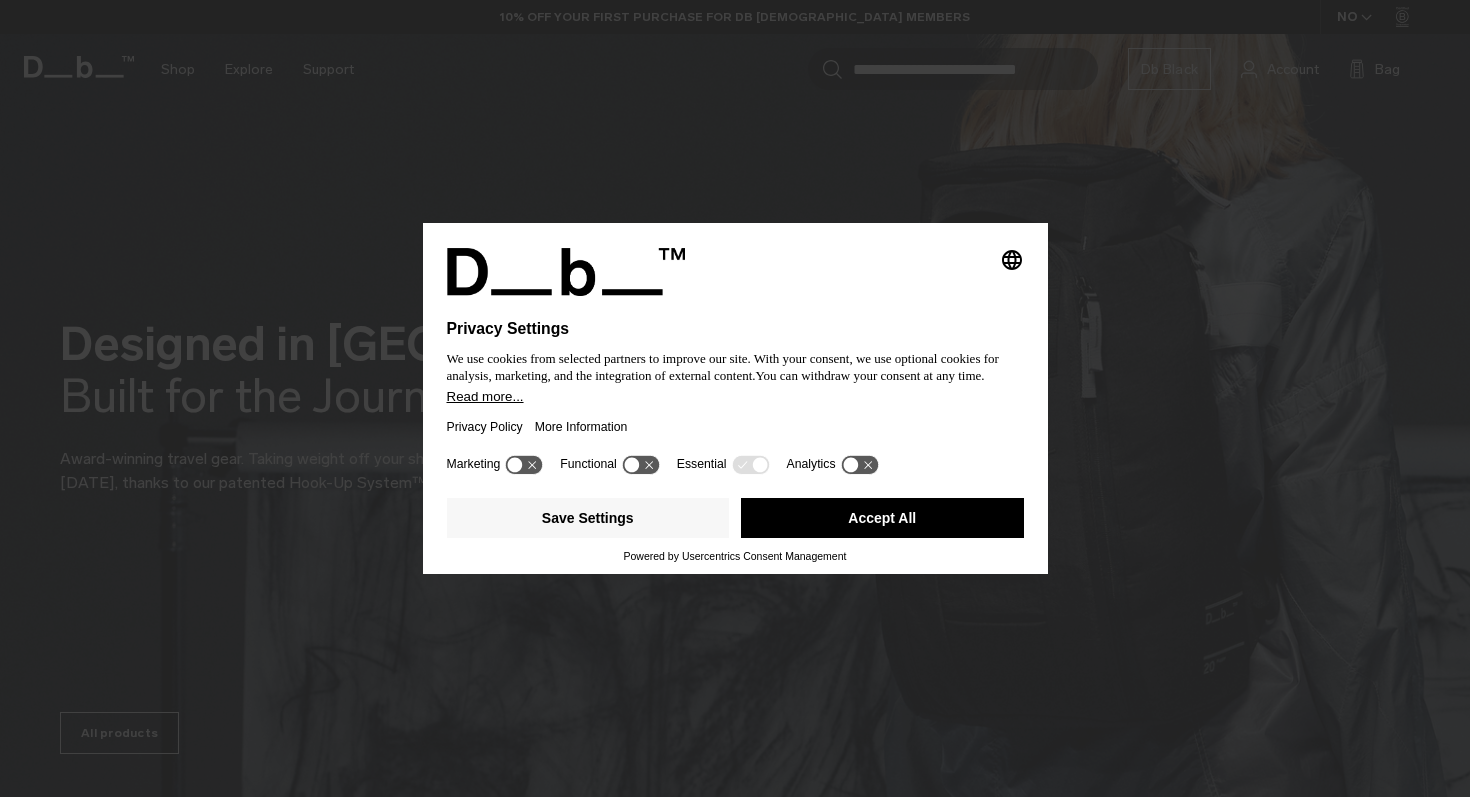 click on "Accept All" at bounding box center [882, 518] 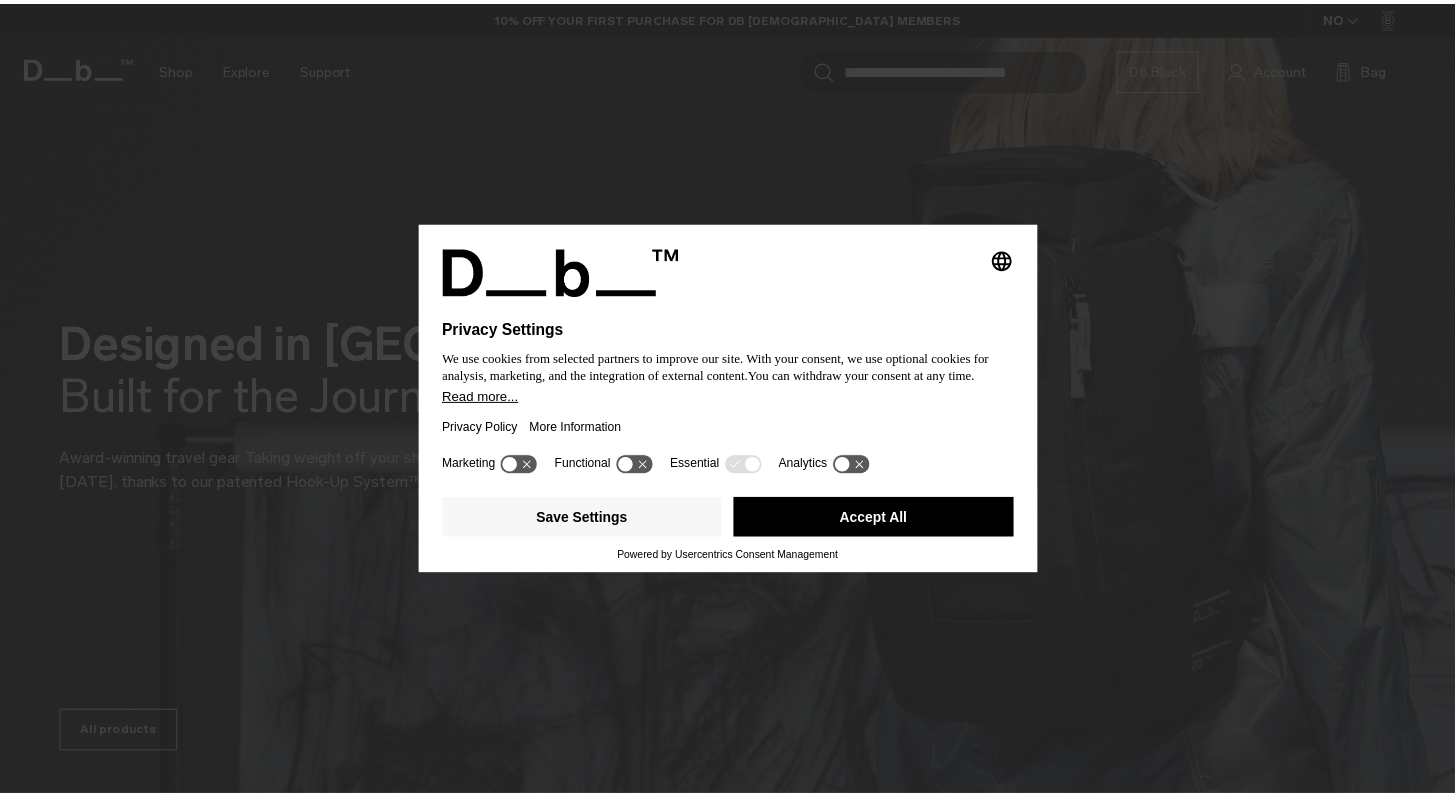 scroll, scrollTop: 0, scrollLeft: 0, axis: both 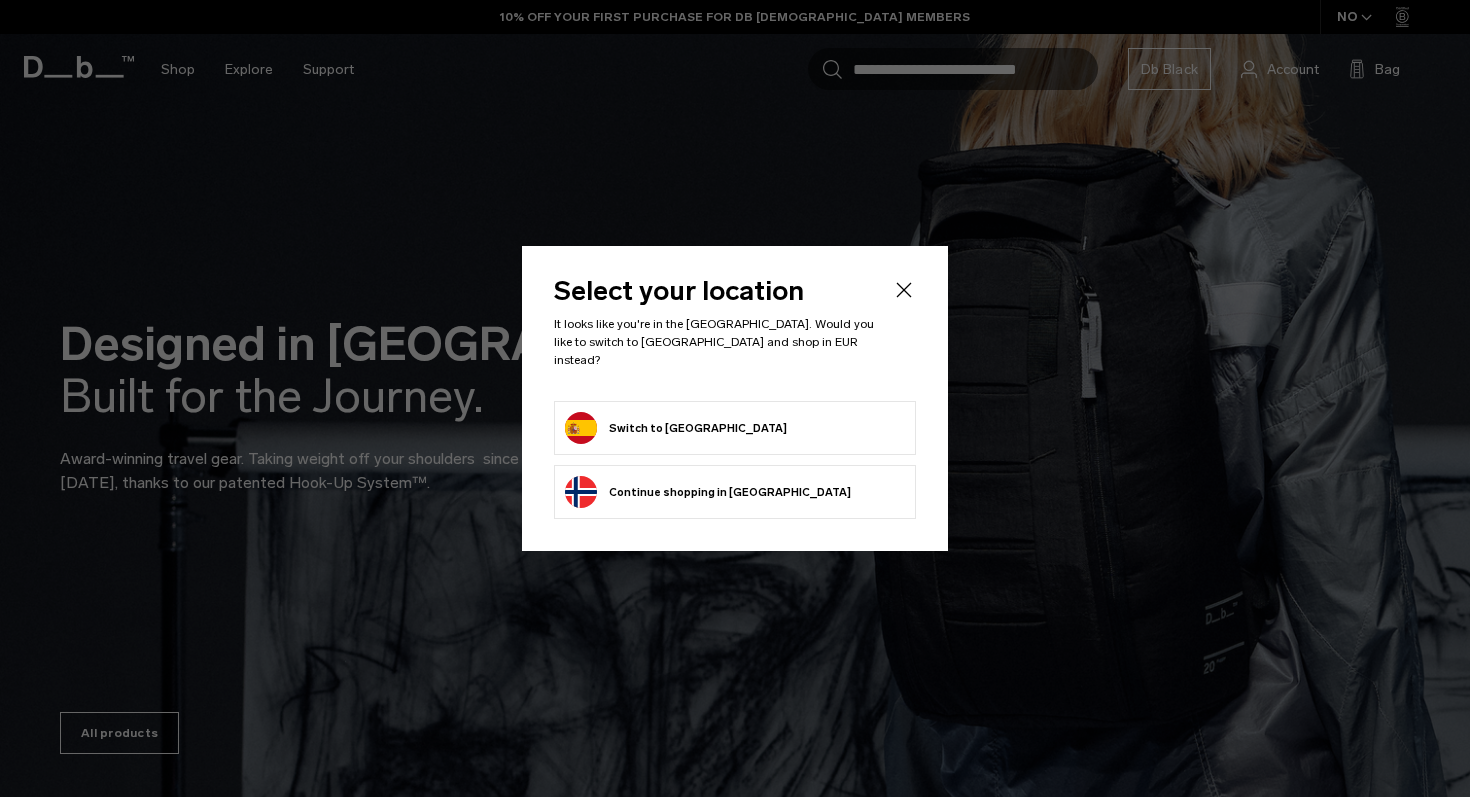 click on "Switch to Spain" at bounding box center [676, 428] 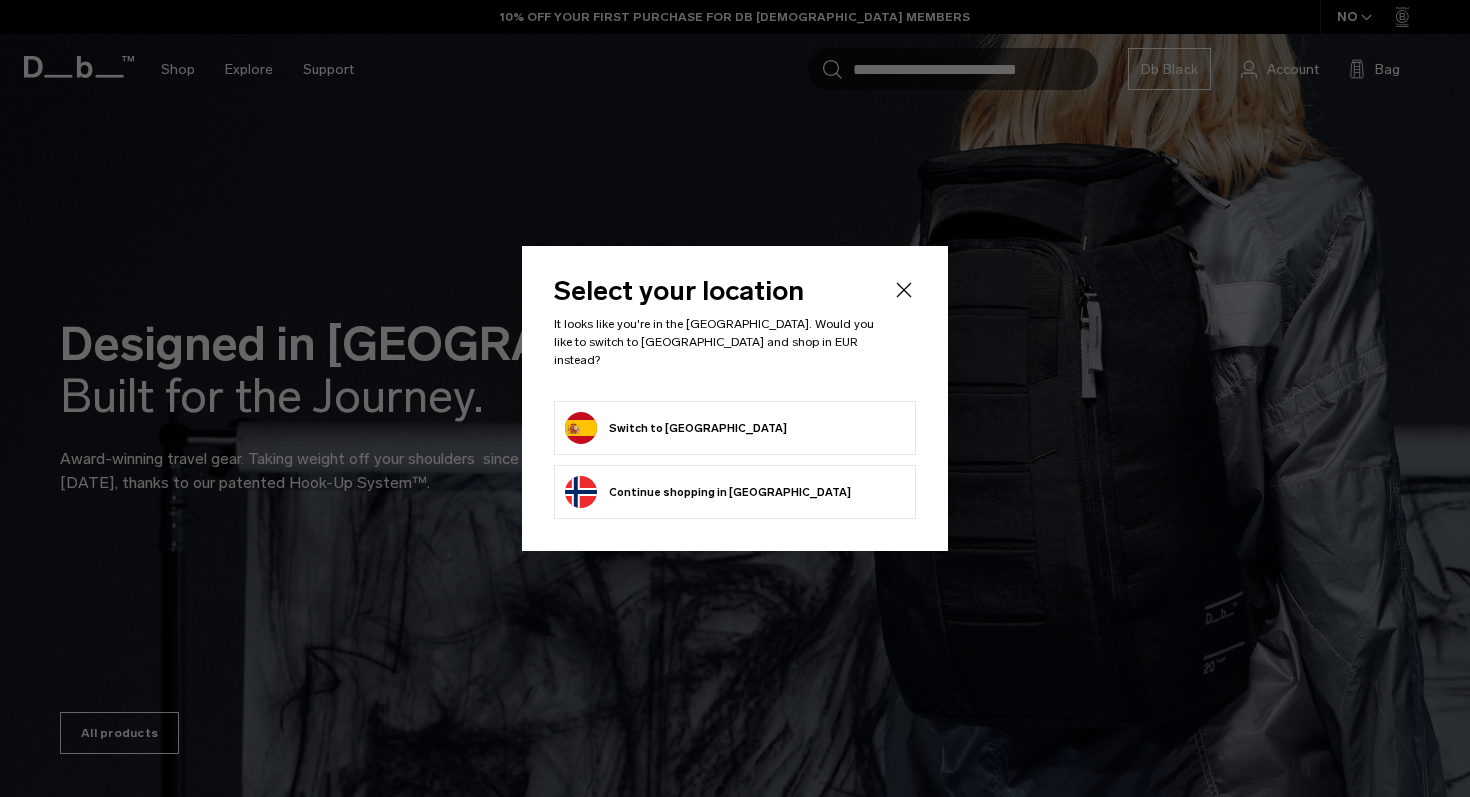 click 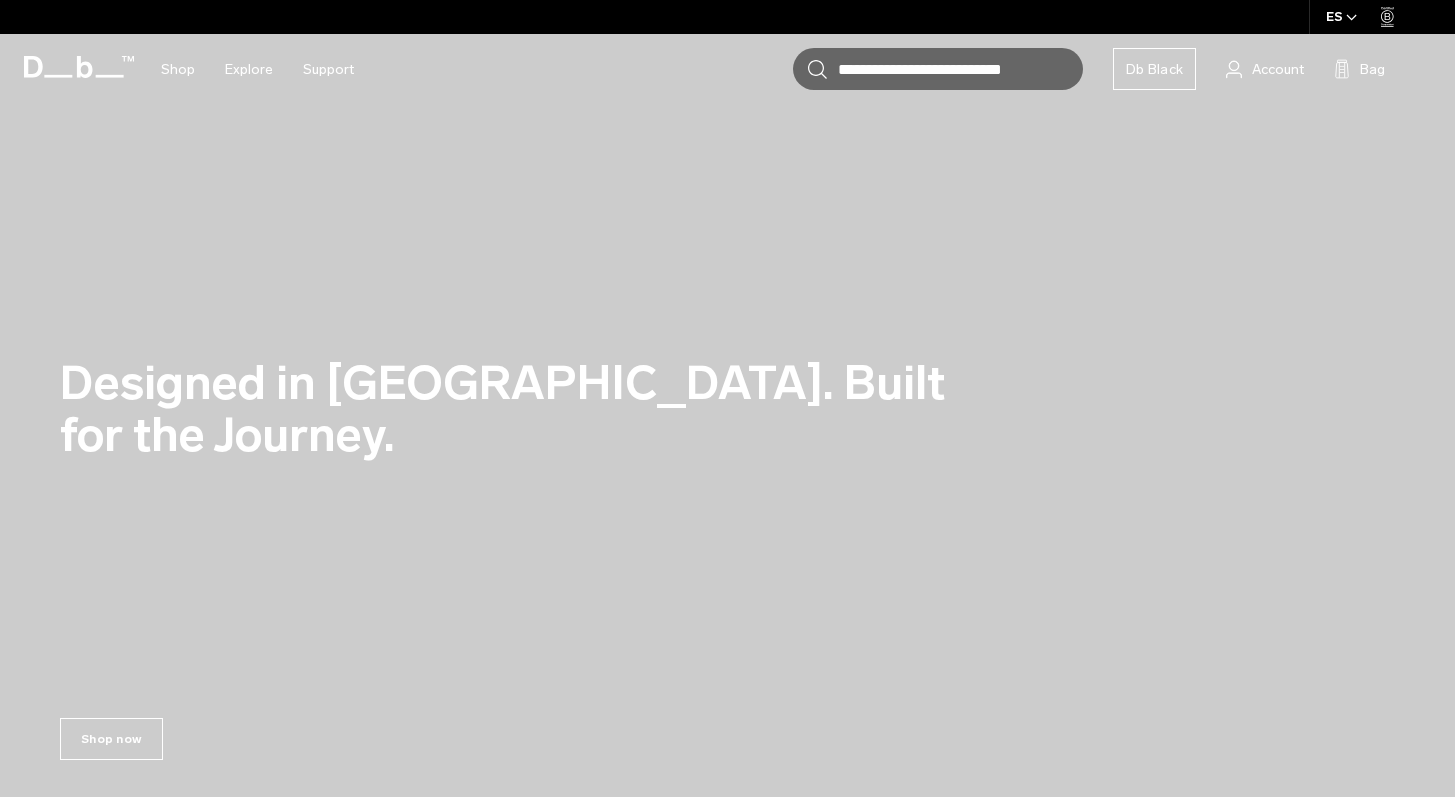 scroll, scrollTop: 0, scrollLeft: 0, axis: both 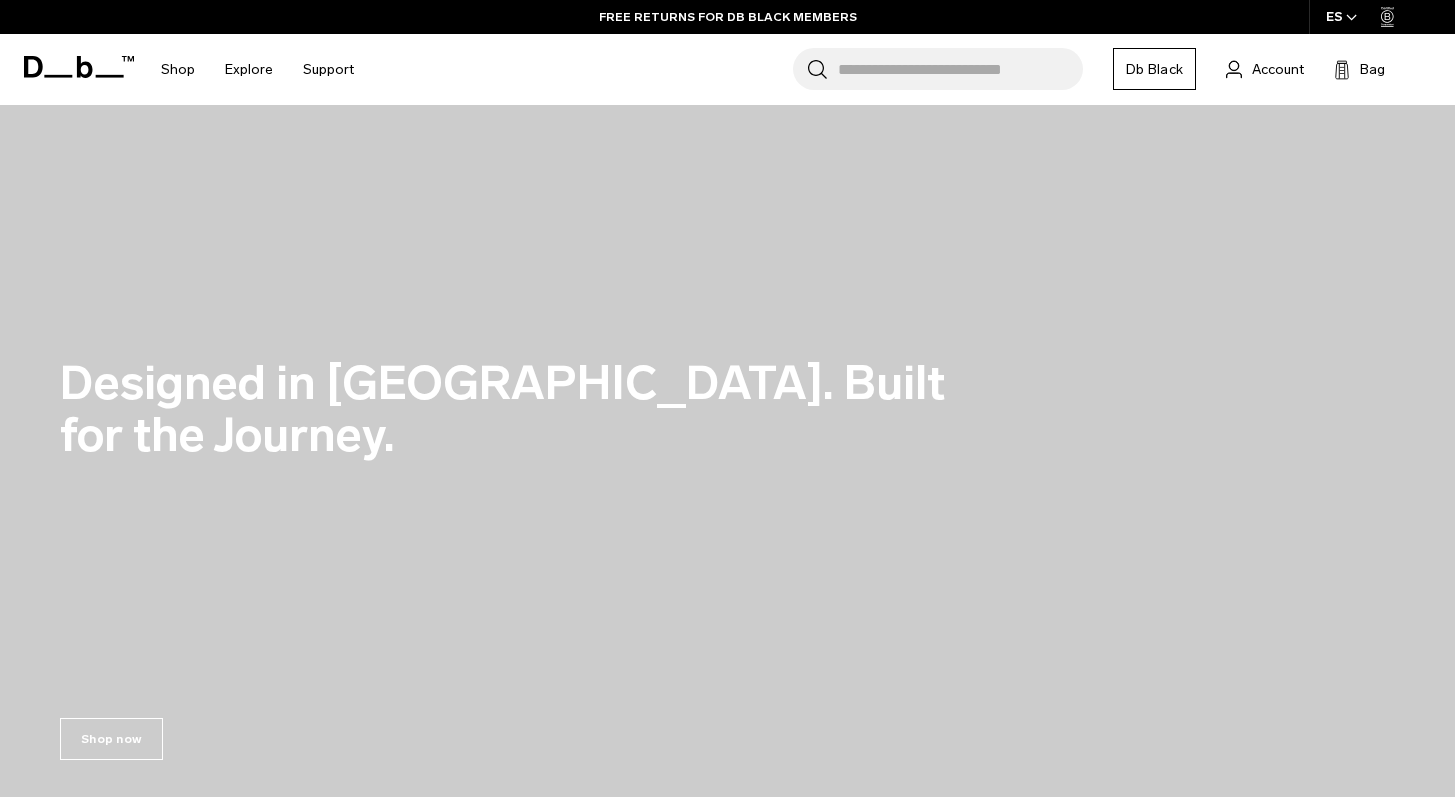 click 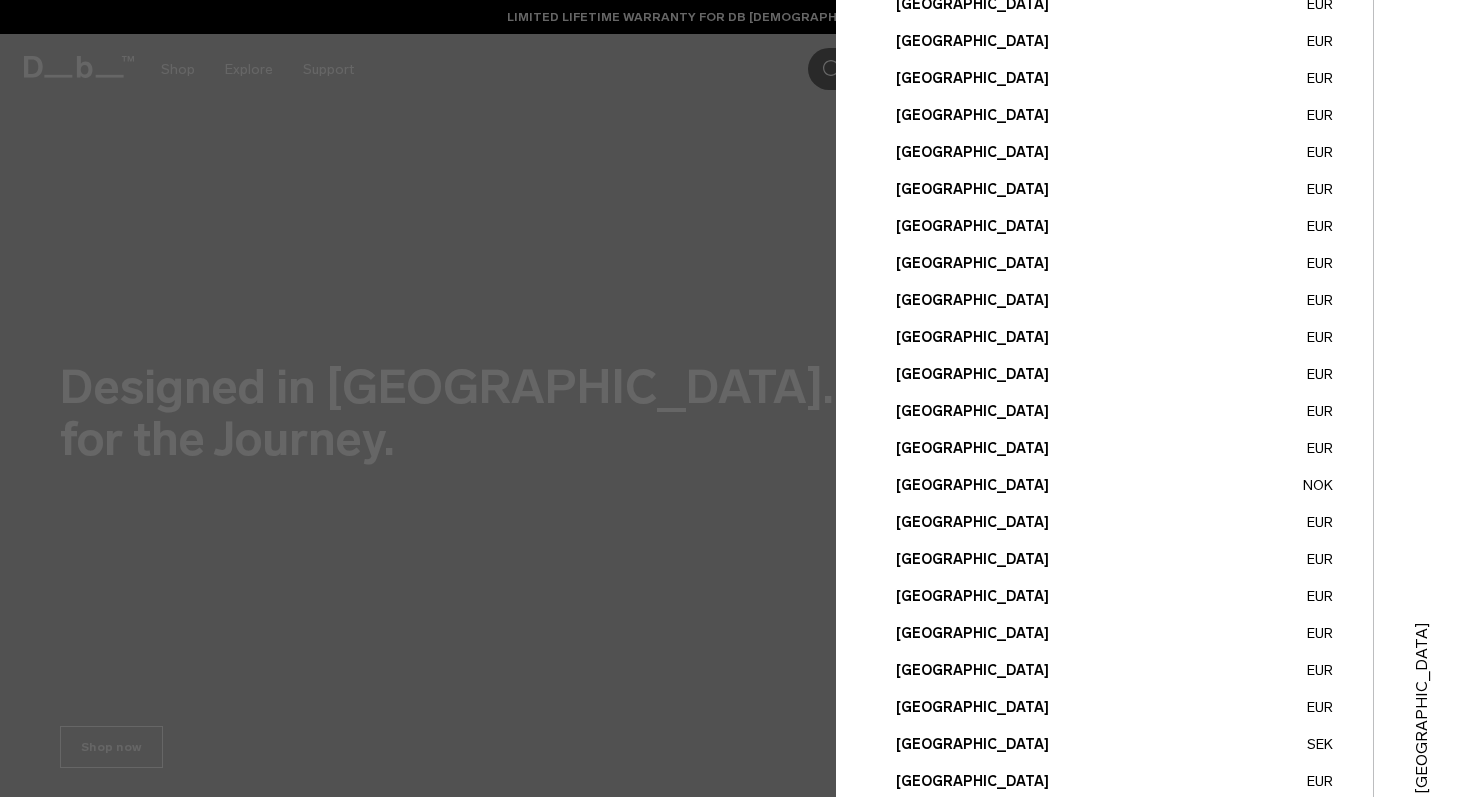 scroll, scrollTop: 678, scrollLeft: 0, axis: vertical 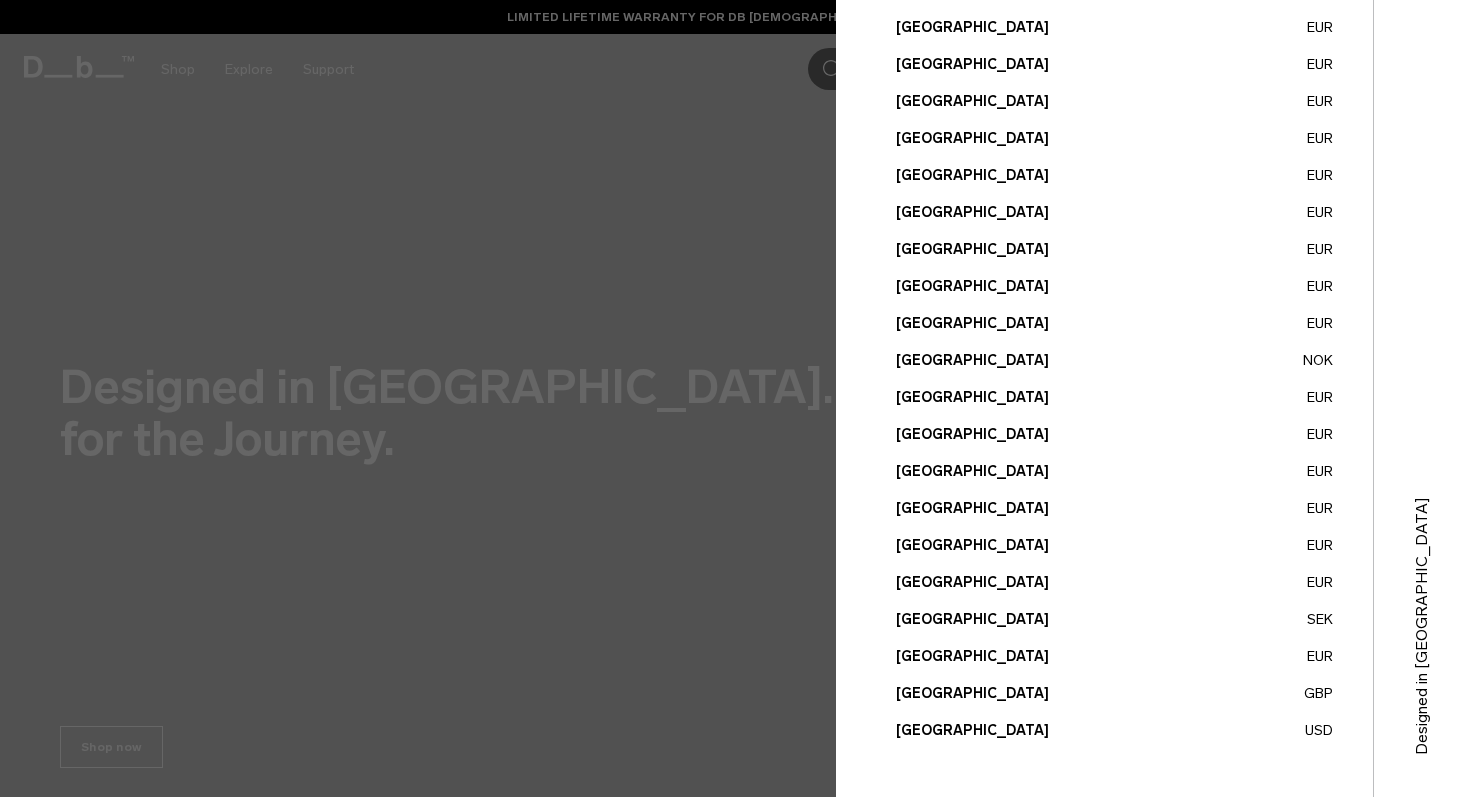 click on "Spain
EUR" at bounding box center (1114, 582) 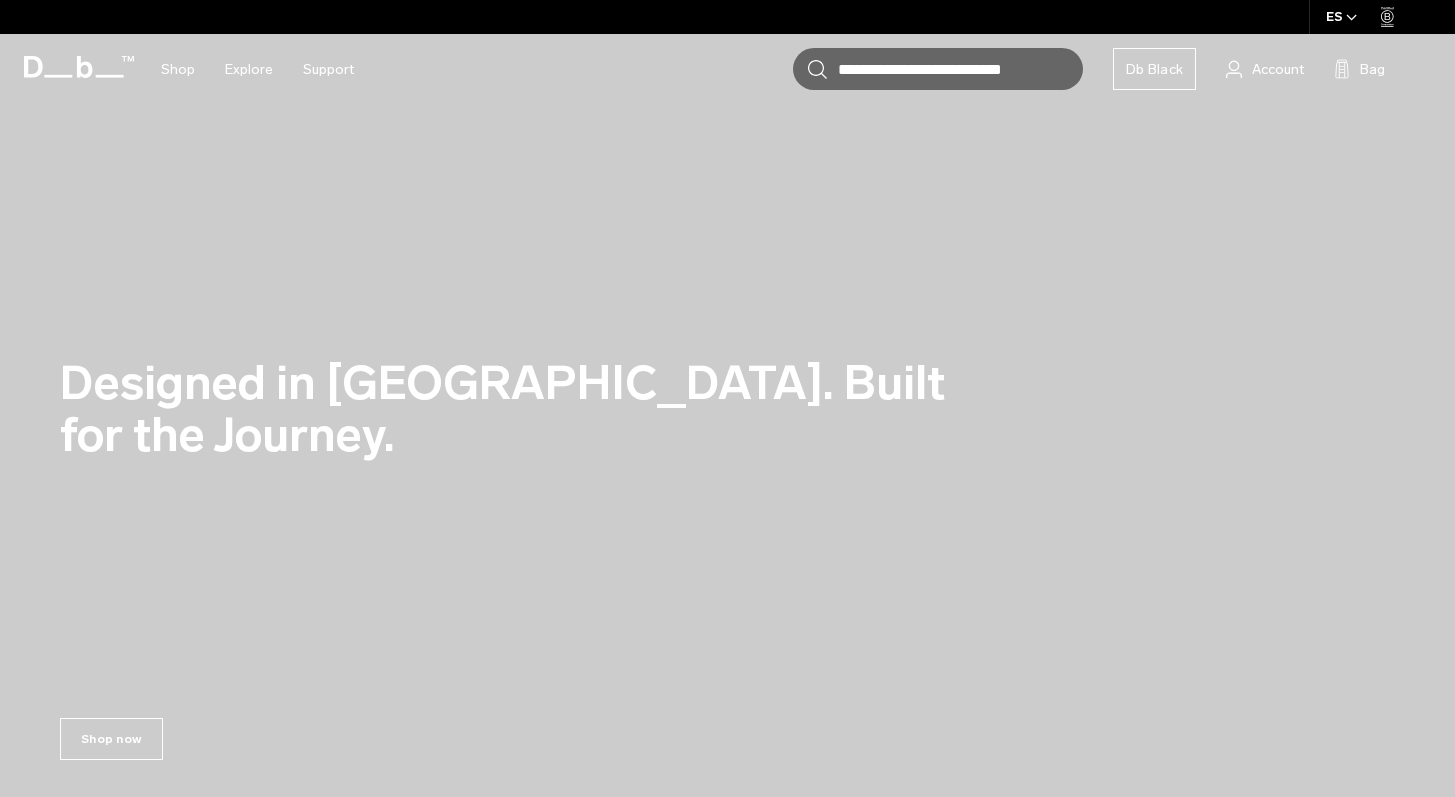 scroll, scrollTop: 0, scrollLeft: 0, axis: both 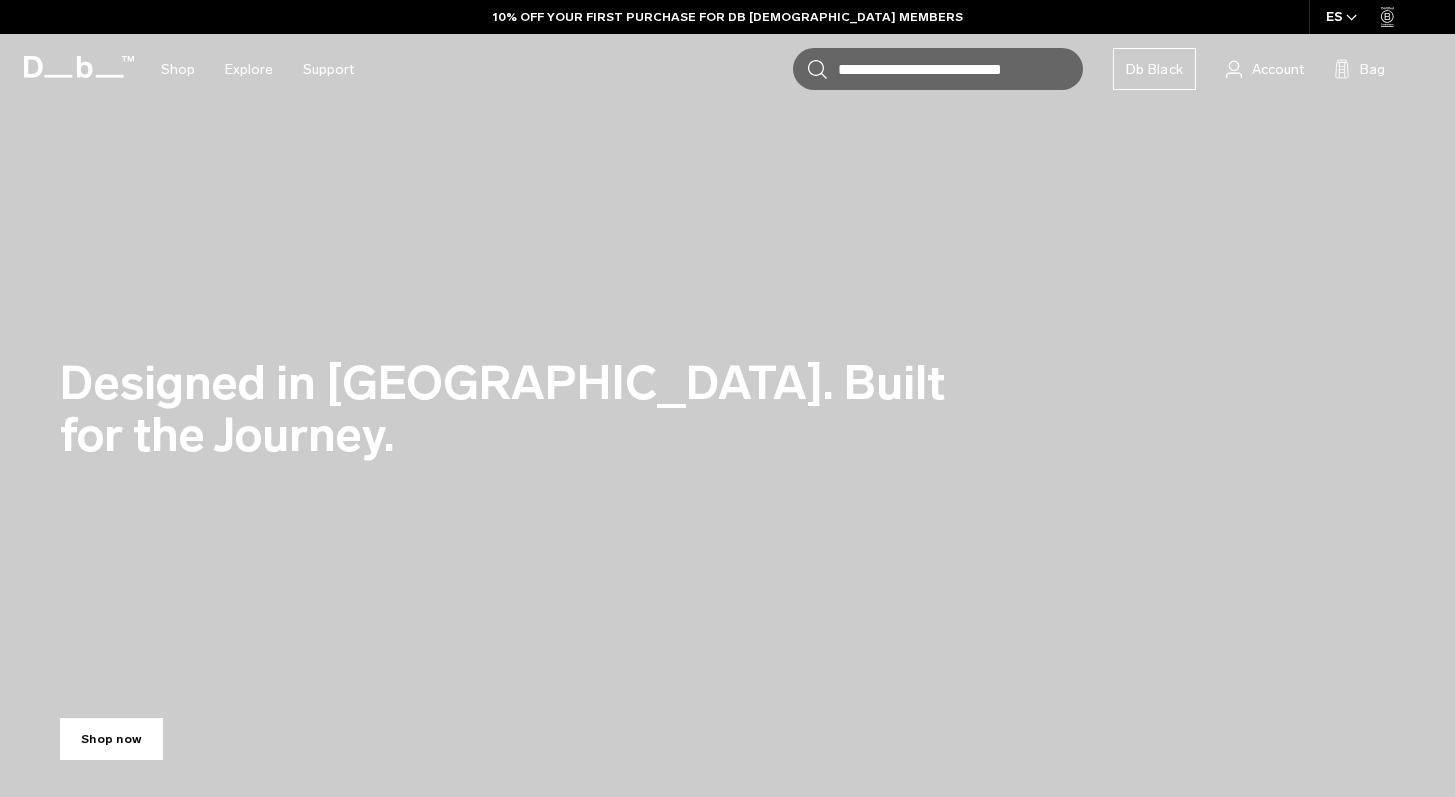 click on "Shop now" at bounding box center (111, 739) 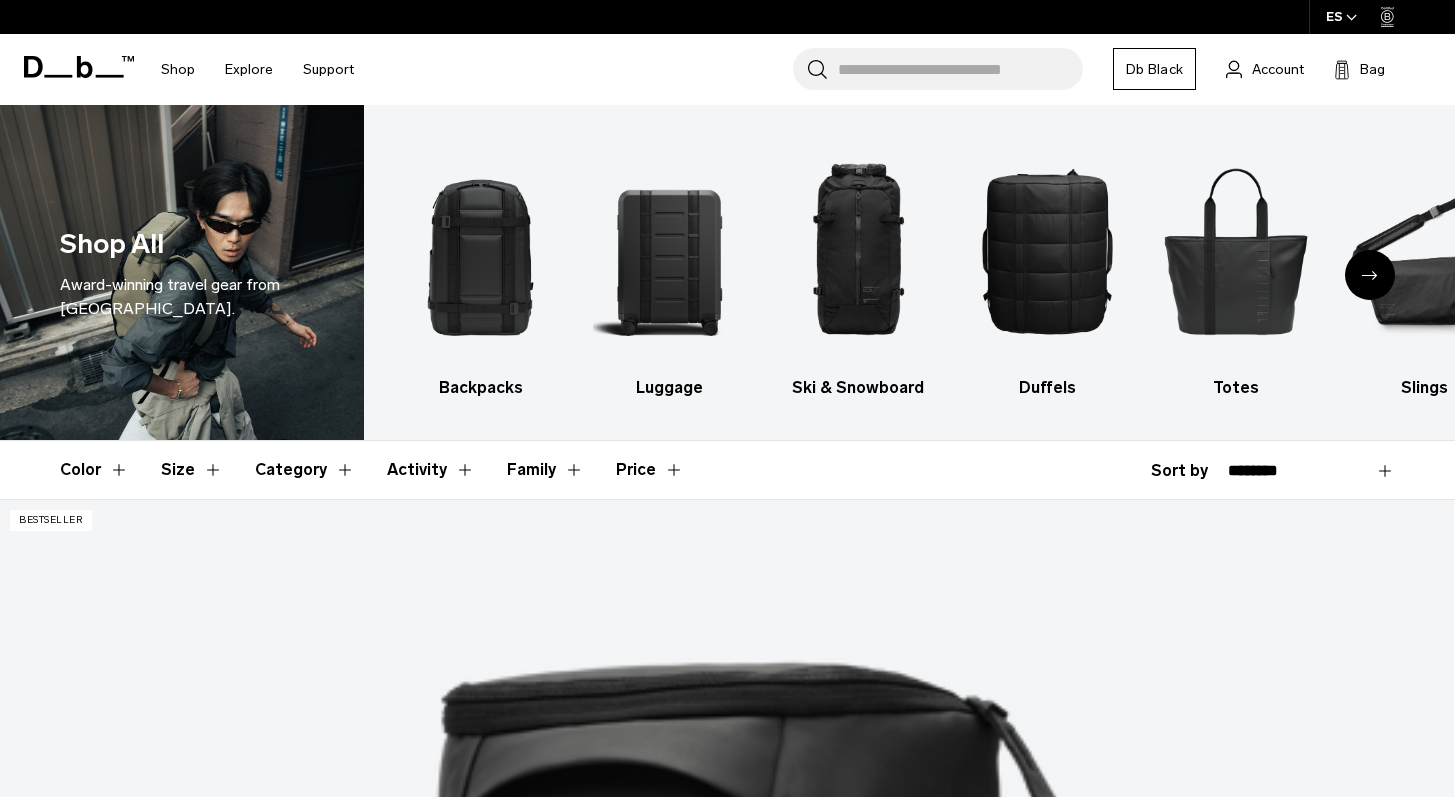 scroll, scrollTop: 0, scrollLeft: 0, axis: both 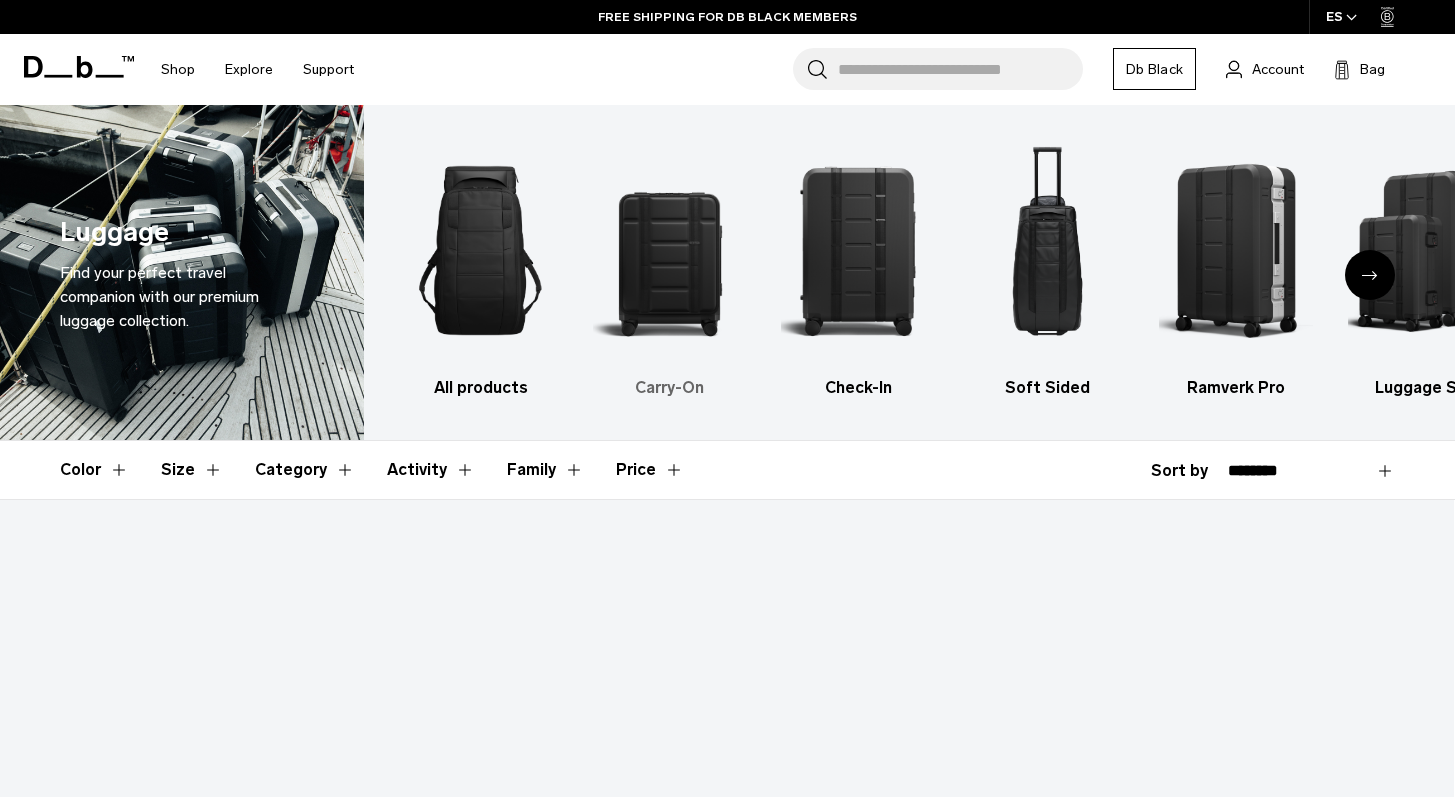 click at bounding box center [670, 250] 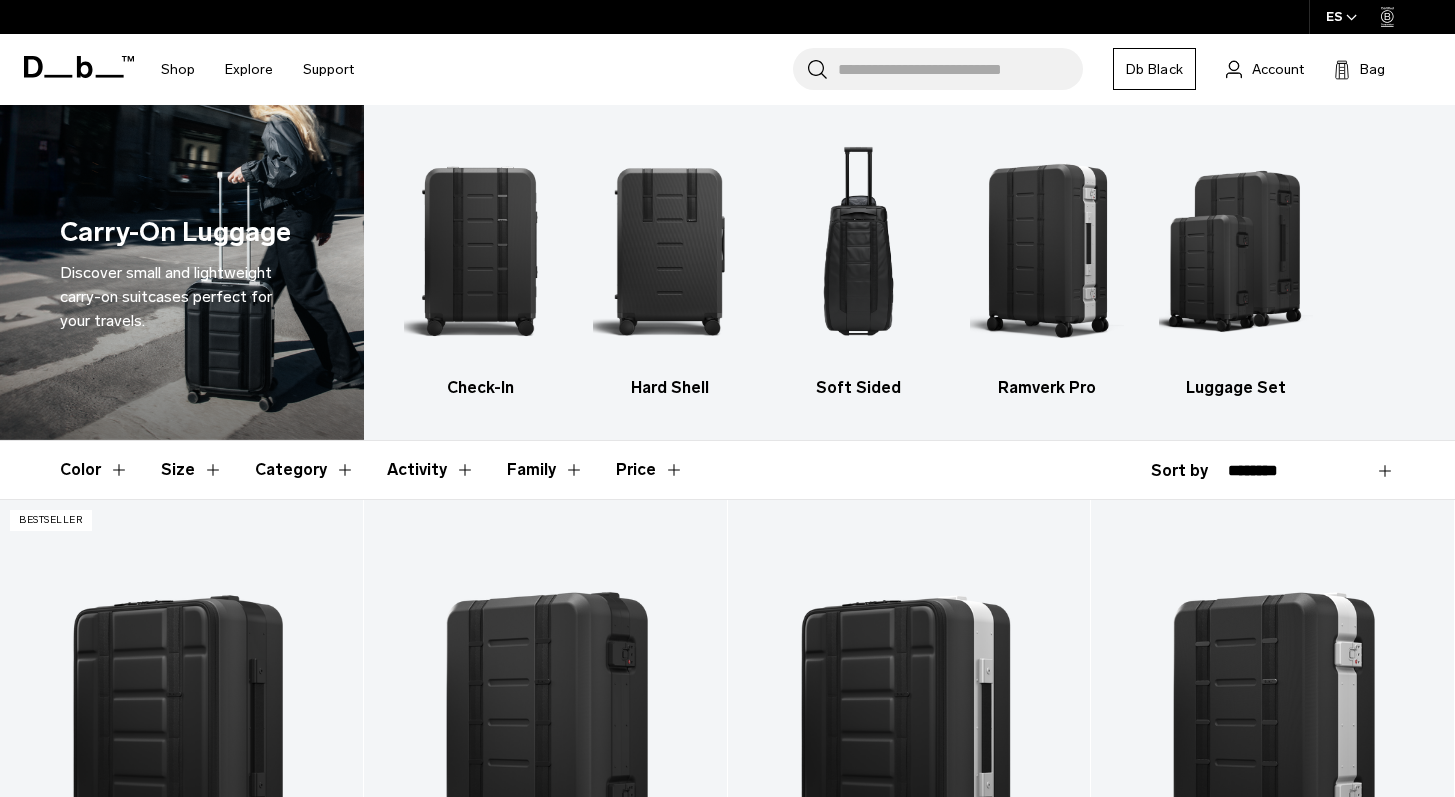 scroll, scrollTop: 0, scrollLeft: 0, axis: both 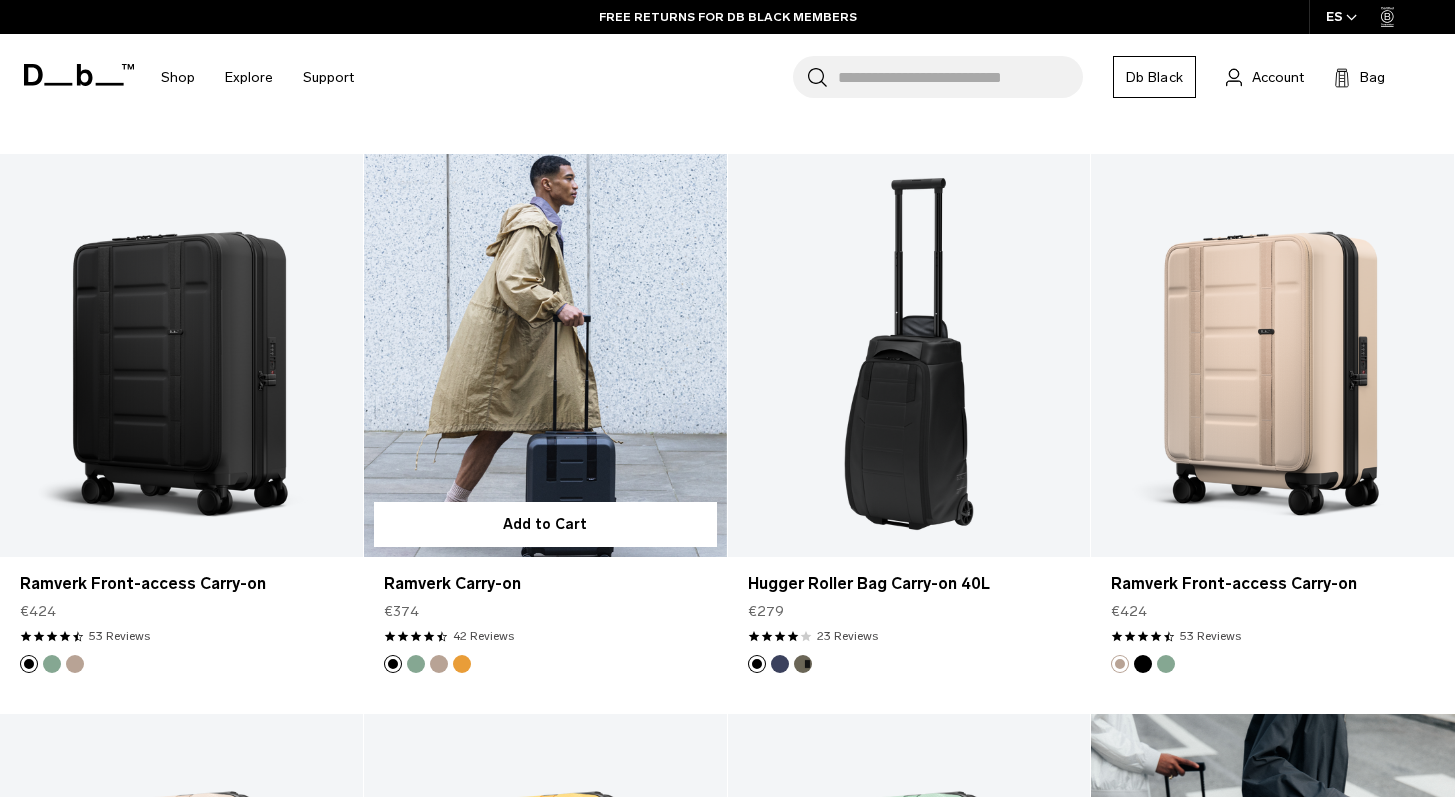 click at bounding box center (545, 355) 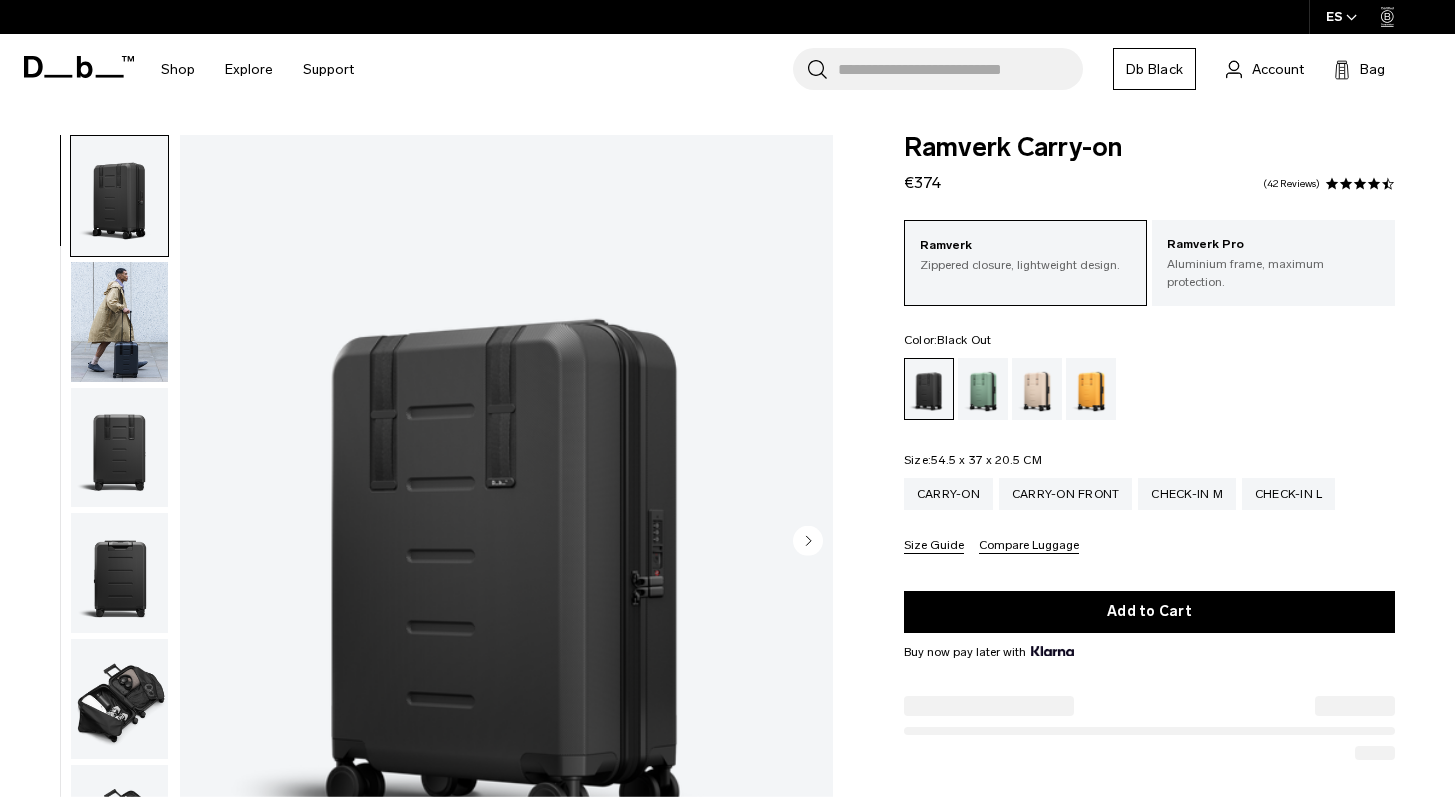 scroll, scrollTop: 0, scrollLeft: 0, axis: both 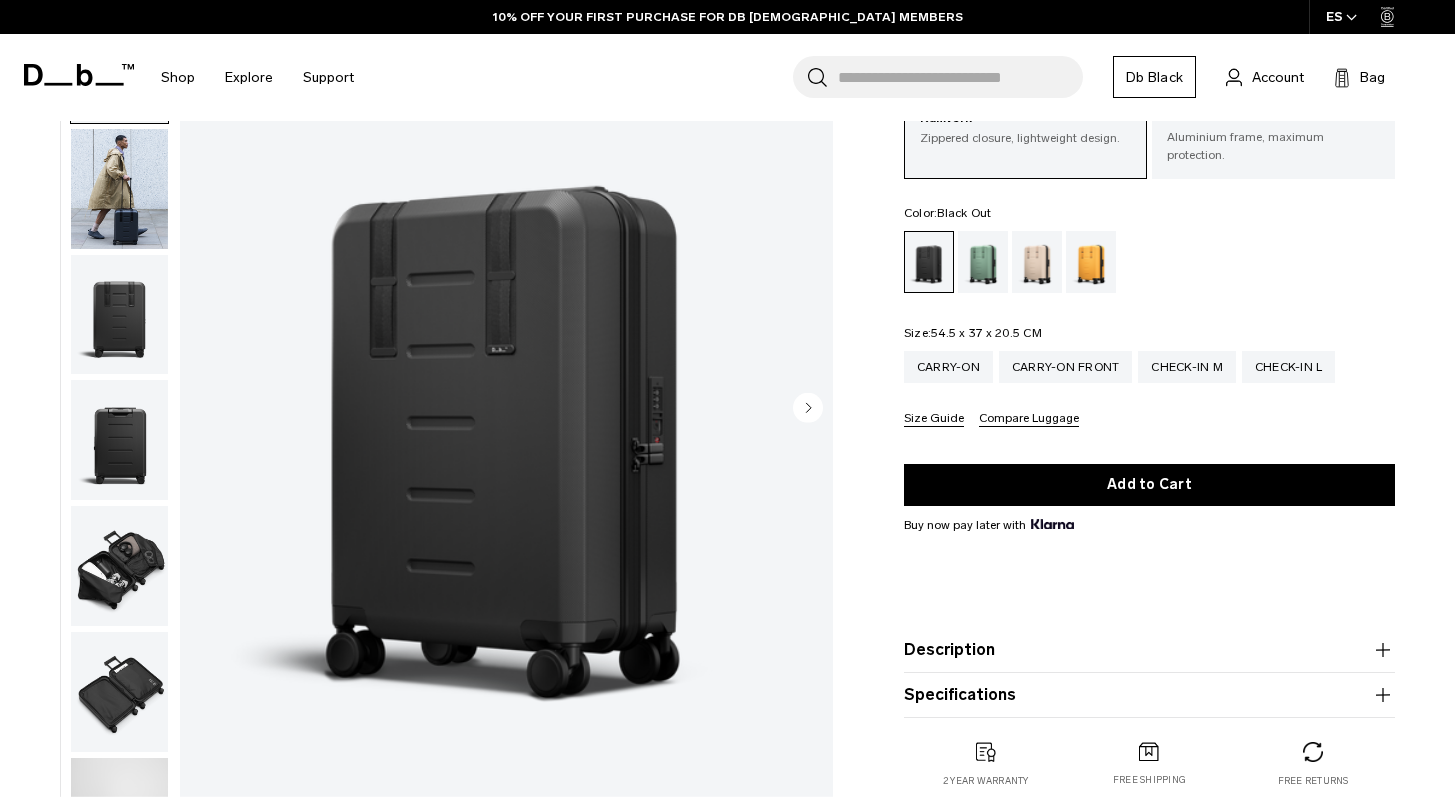 click at bounding box center (119, 566) 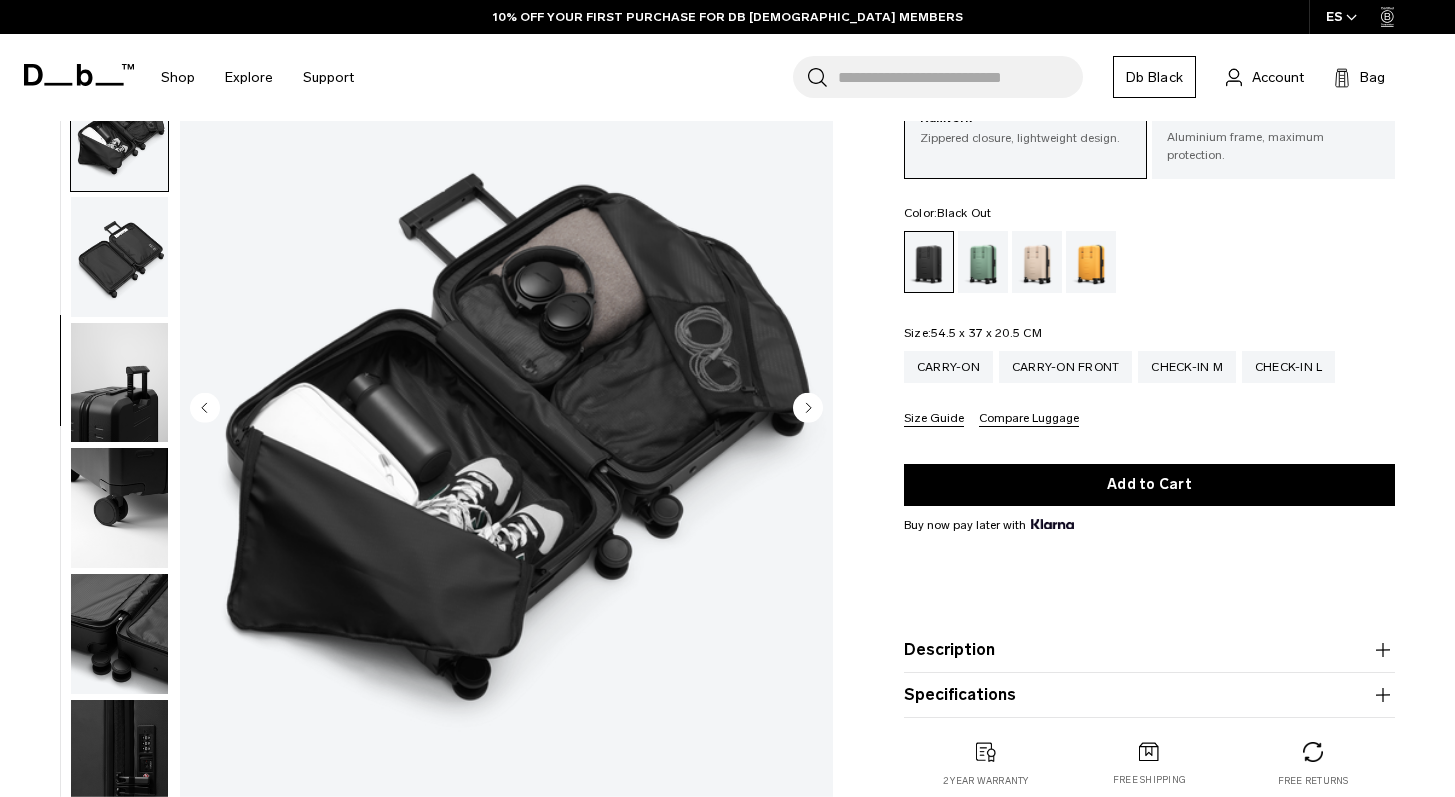 scroll, scrollTop: 438, scrollLeft: 0, axis: vertical 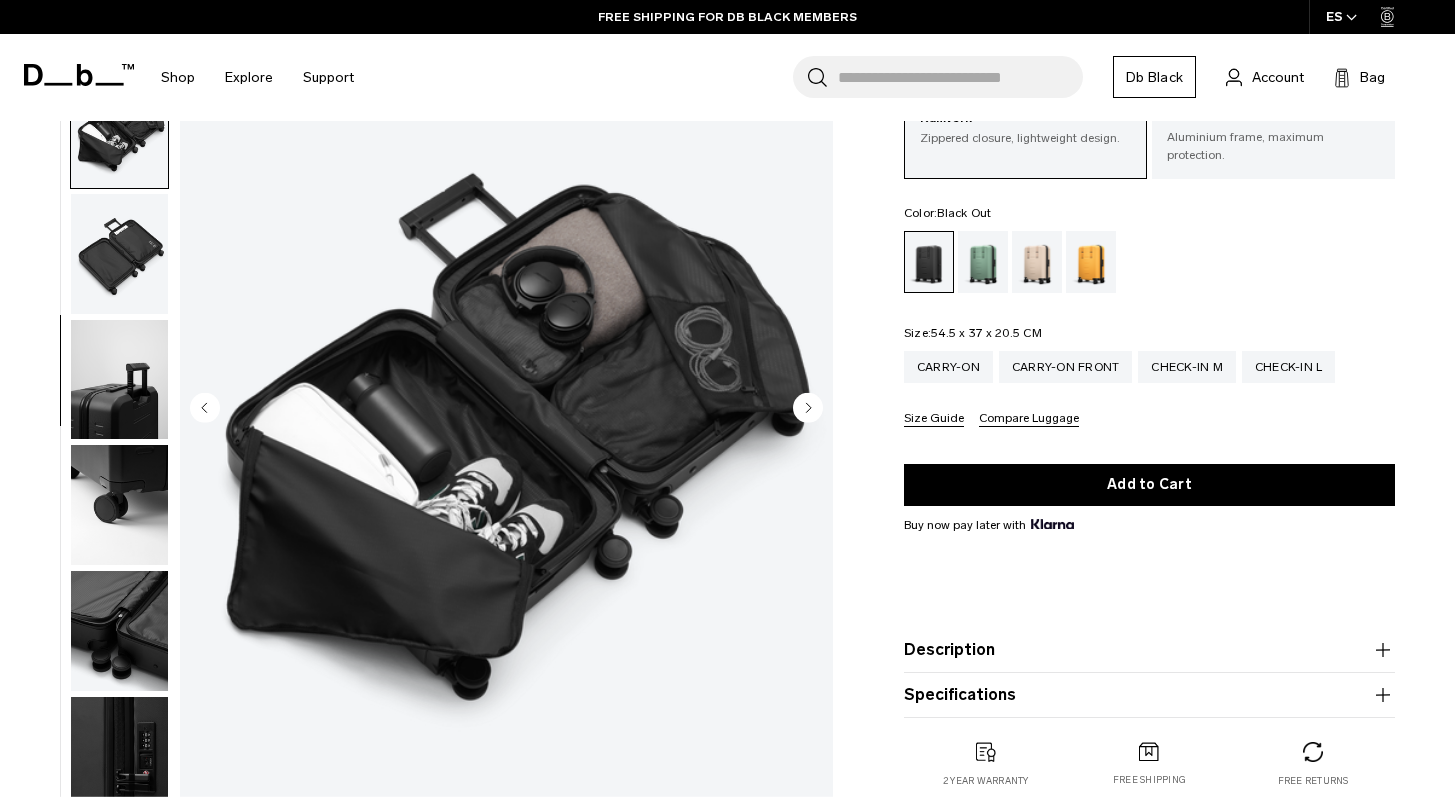 click at bounding box center (119, 631) 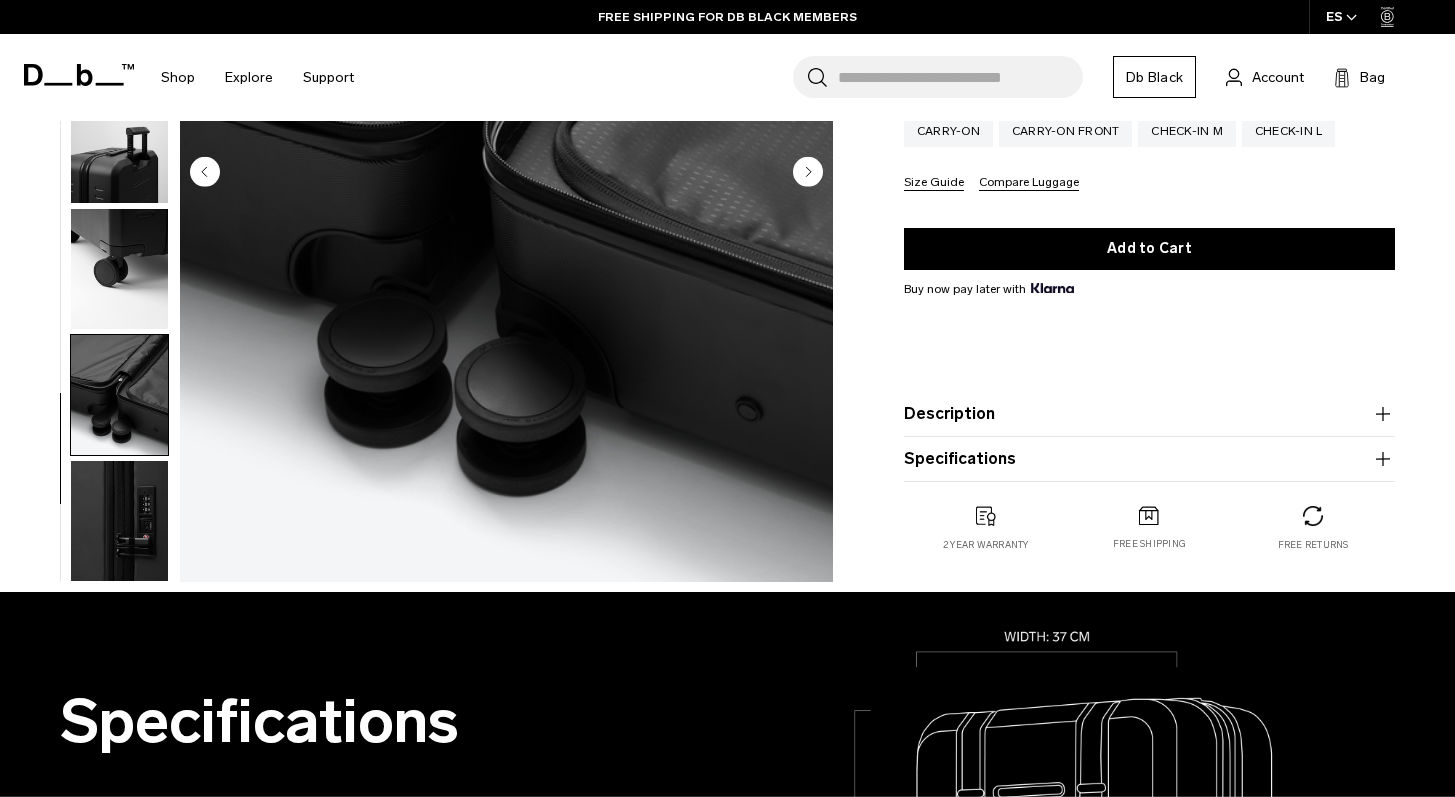 scroll, scrollTop: 370, scrollLeft: 0, axis: vertical 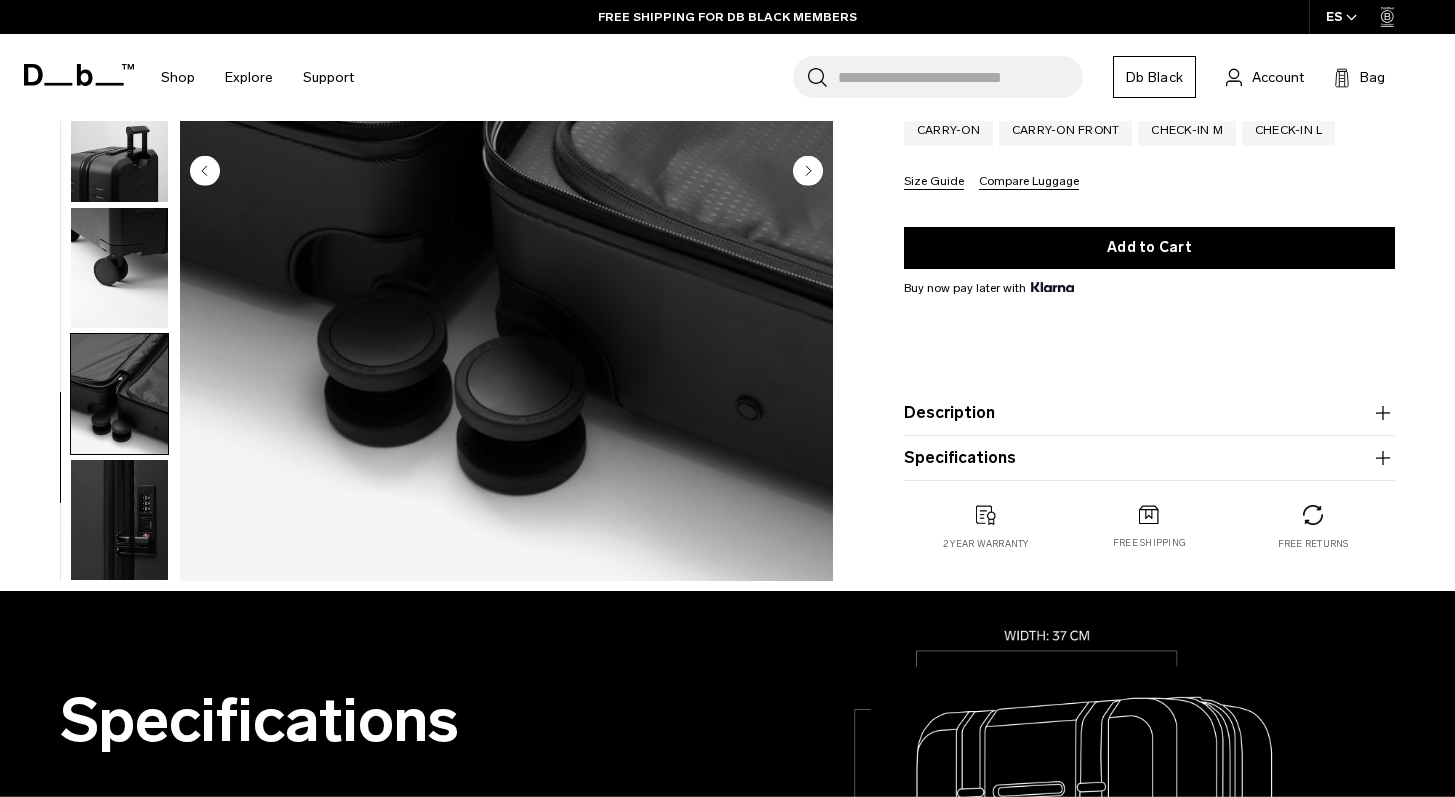 click at bounding box center [119, 520] 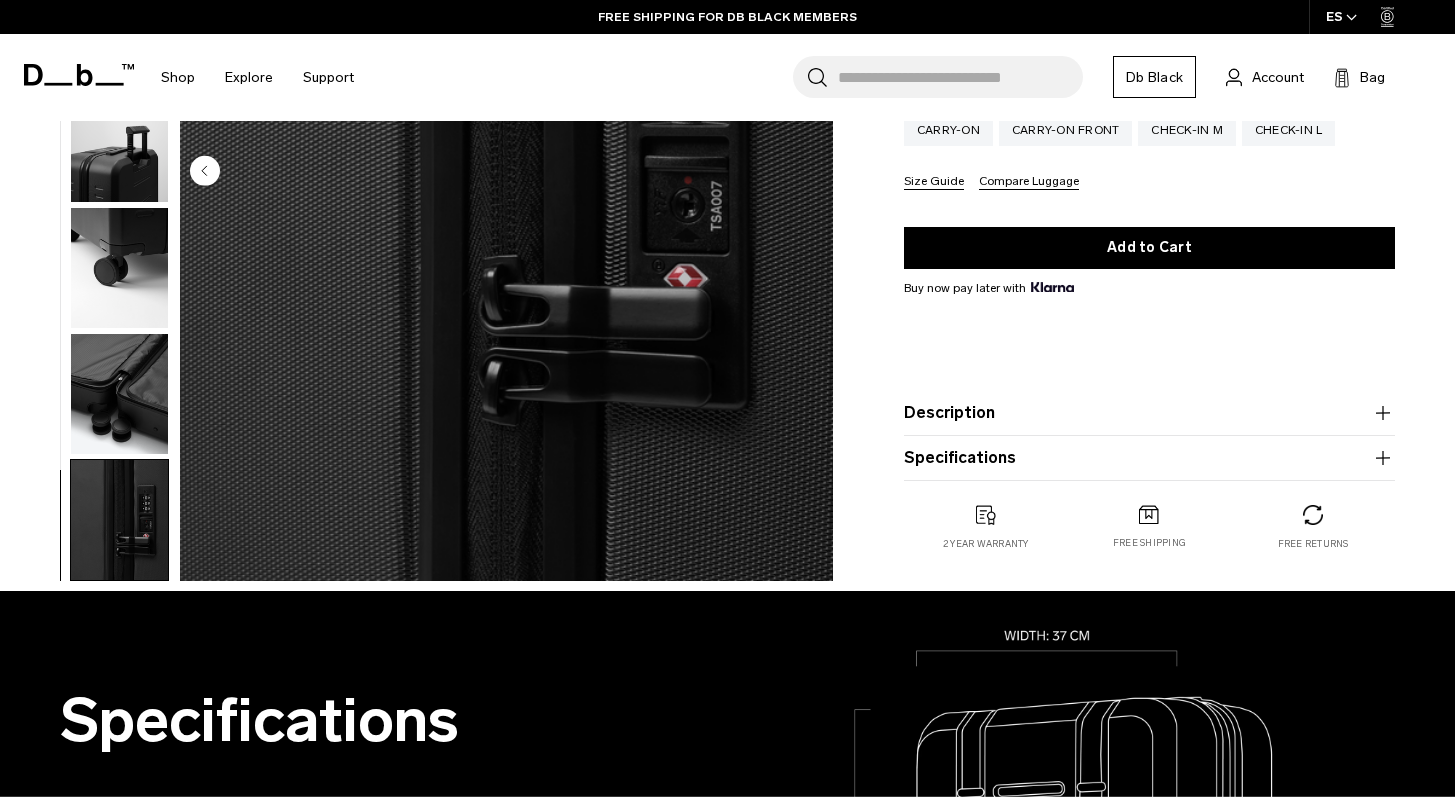 click at bounding box center [119, 394] 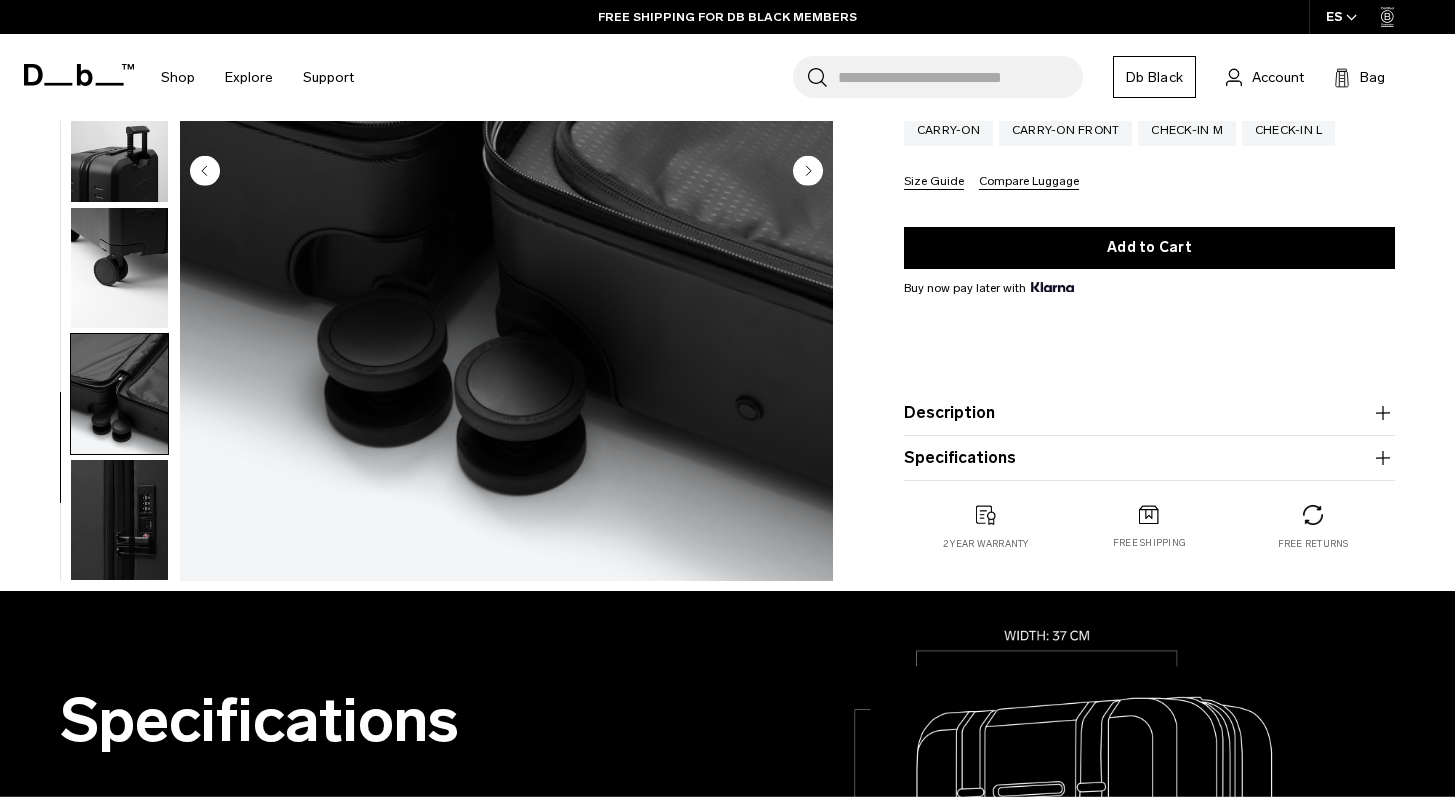 click at bounding box center [119, 268] 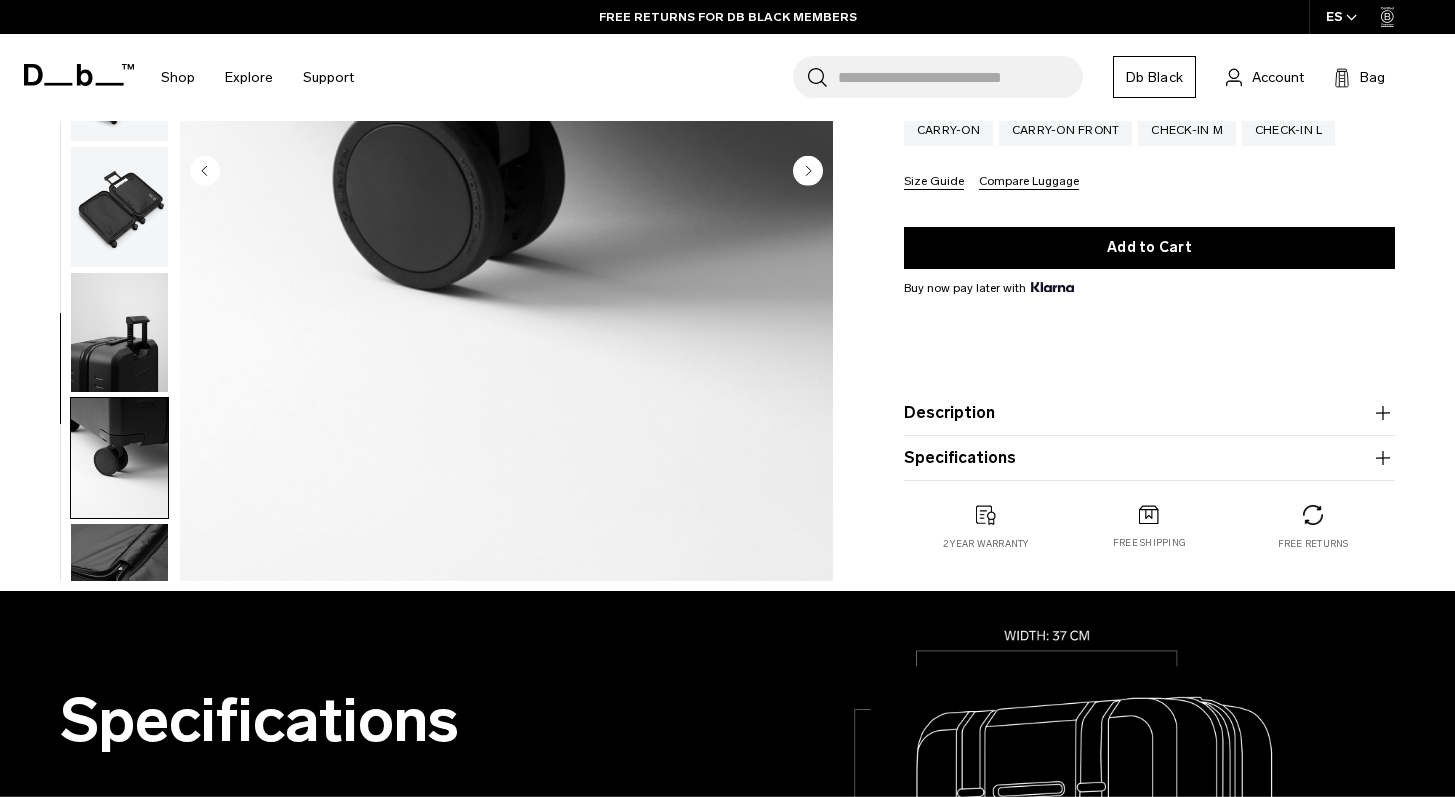 scroll, scrollTop: 245, scrollLeft: 0, axis: vertical 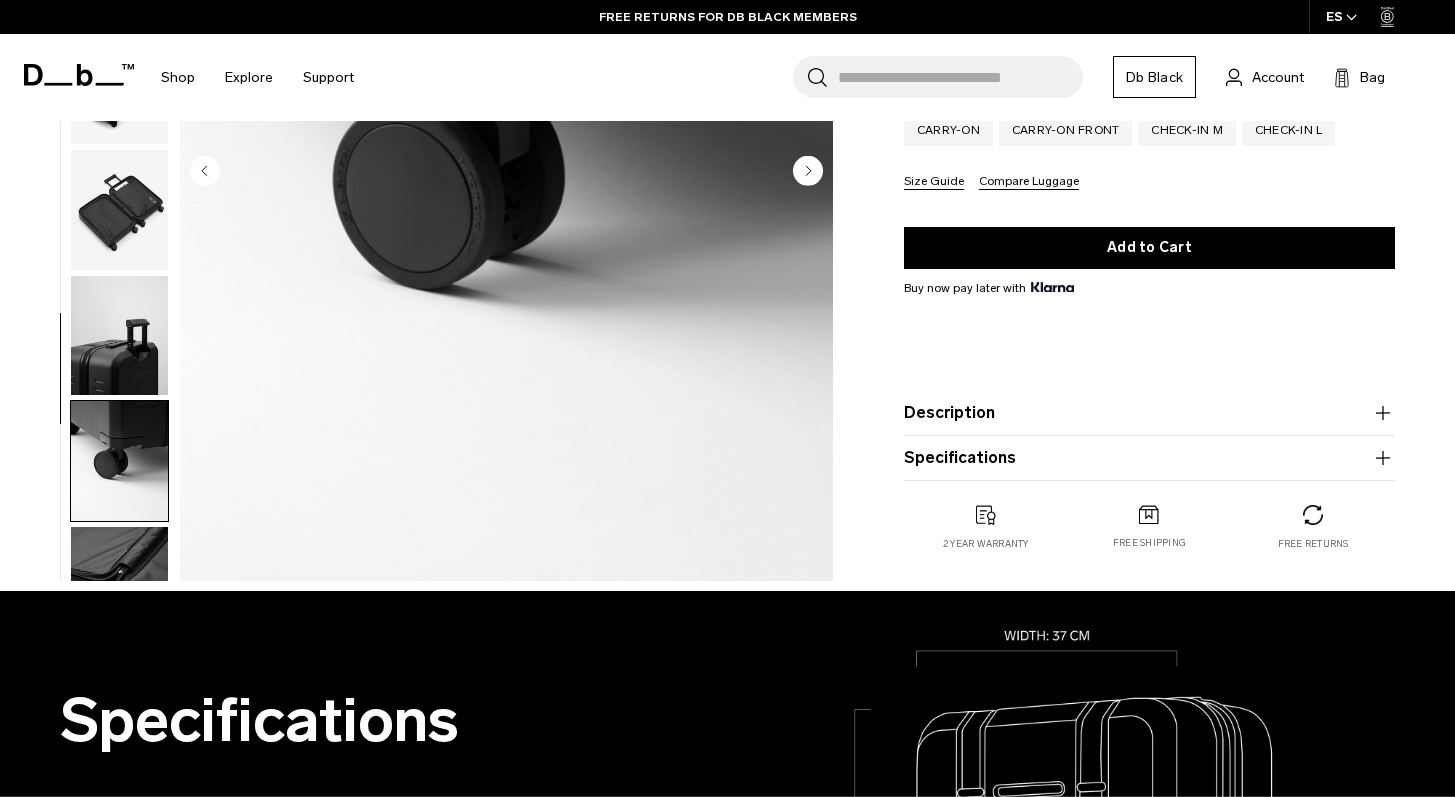 click at bounding box center (119, 336) 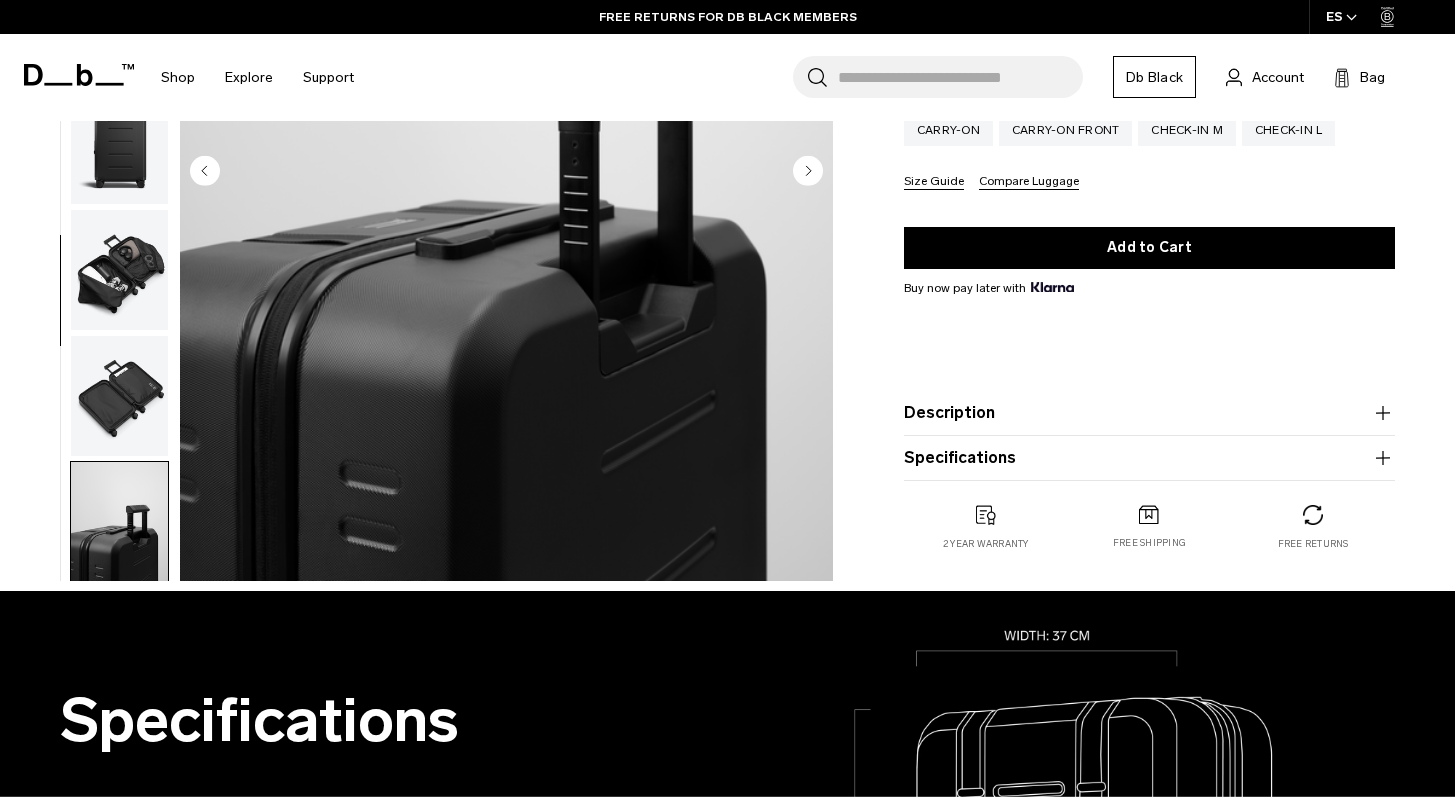 scroll, scrollTop: 58, scrollLeft: 0, axis: vertical 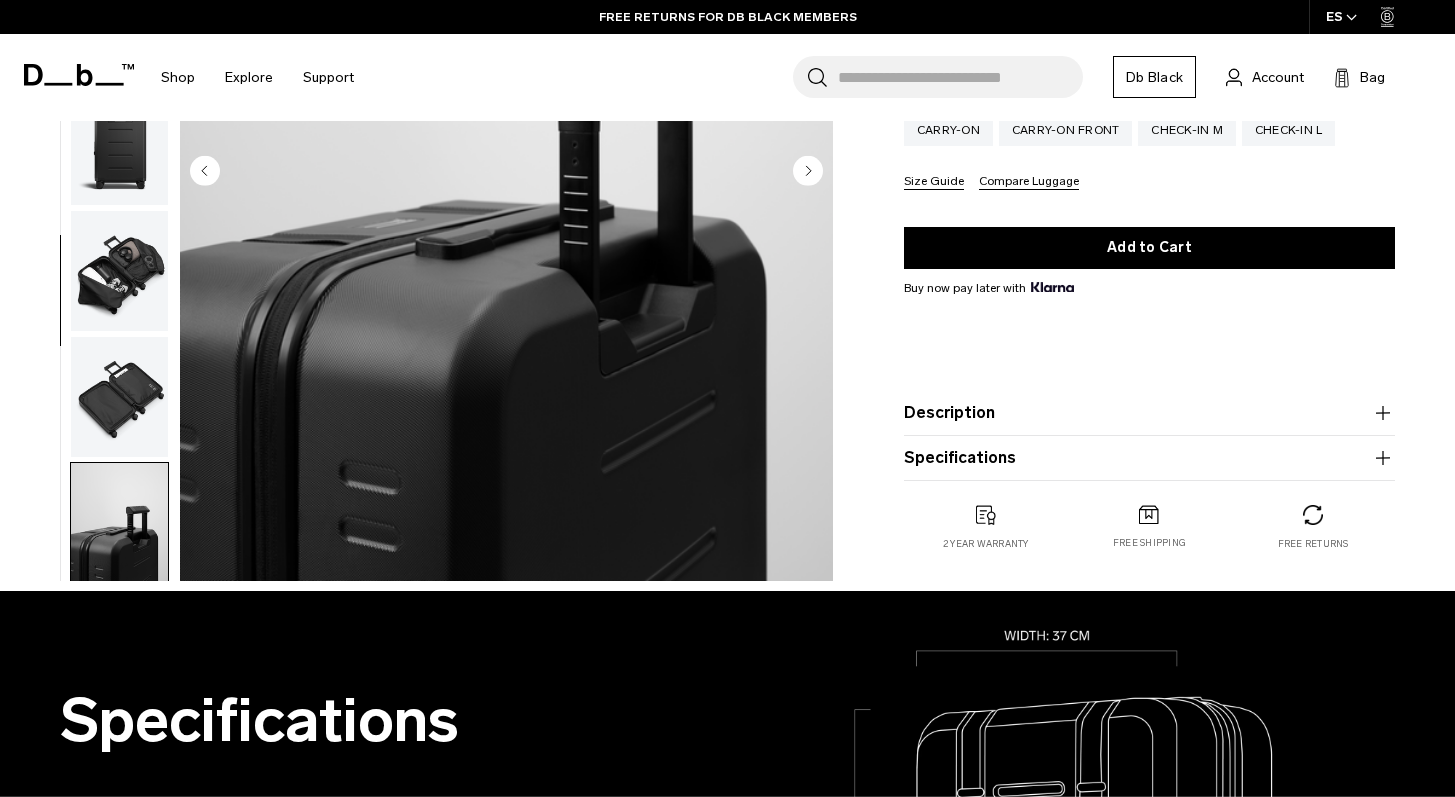click at bounding box center (119, 397) 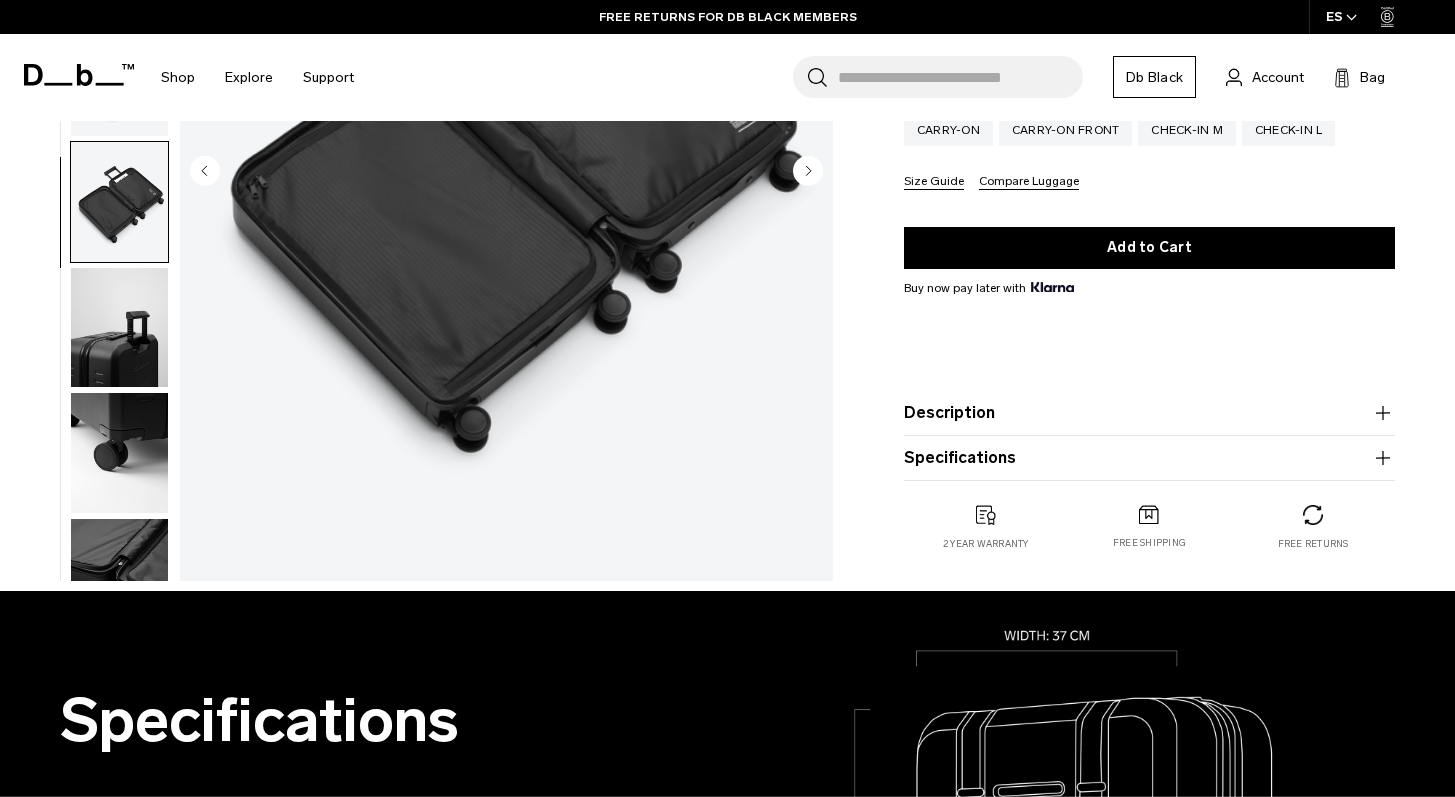 scroll, scrollTop: 438, scrollLeft: 0, axis: vertical 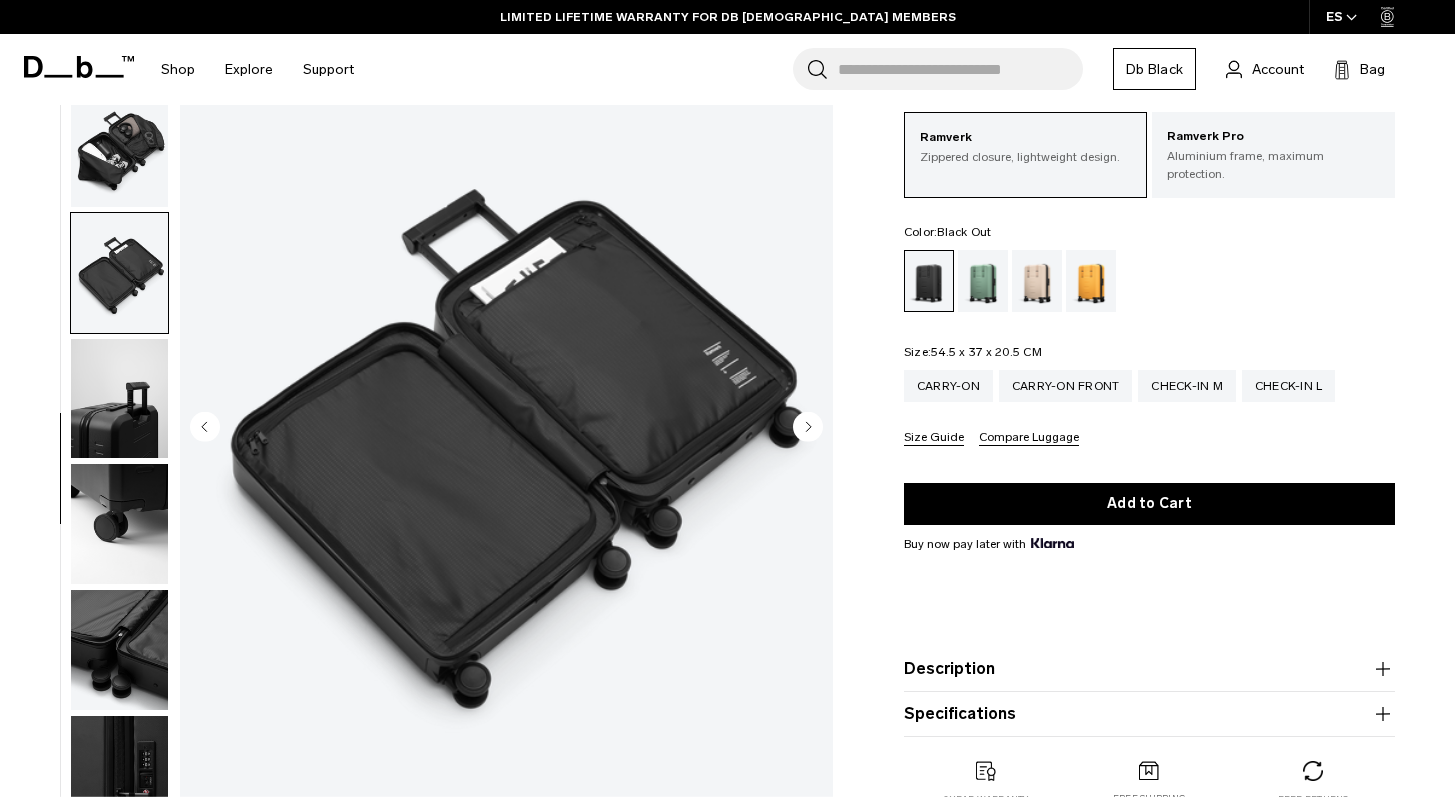 click 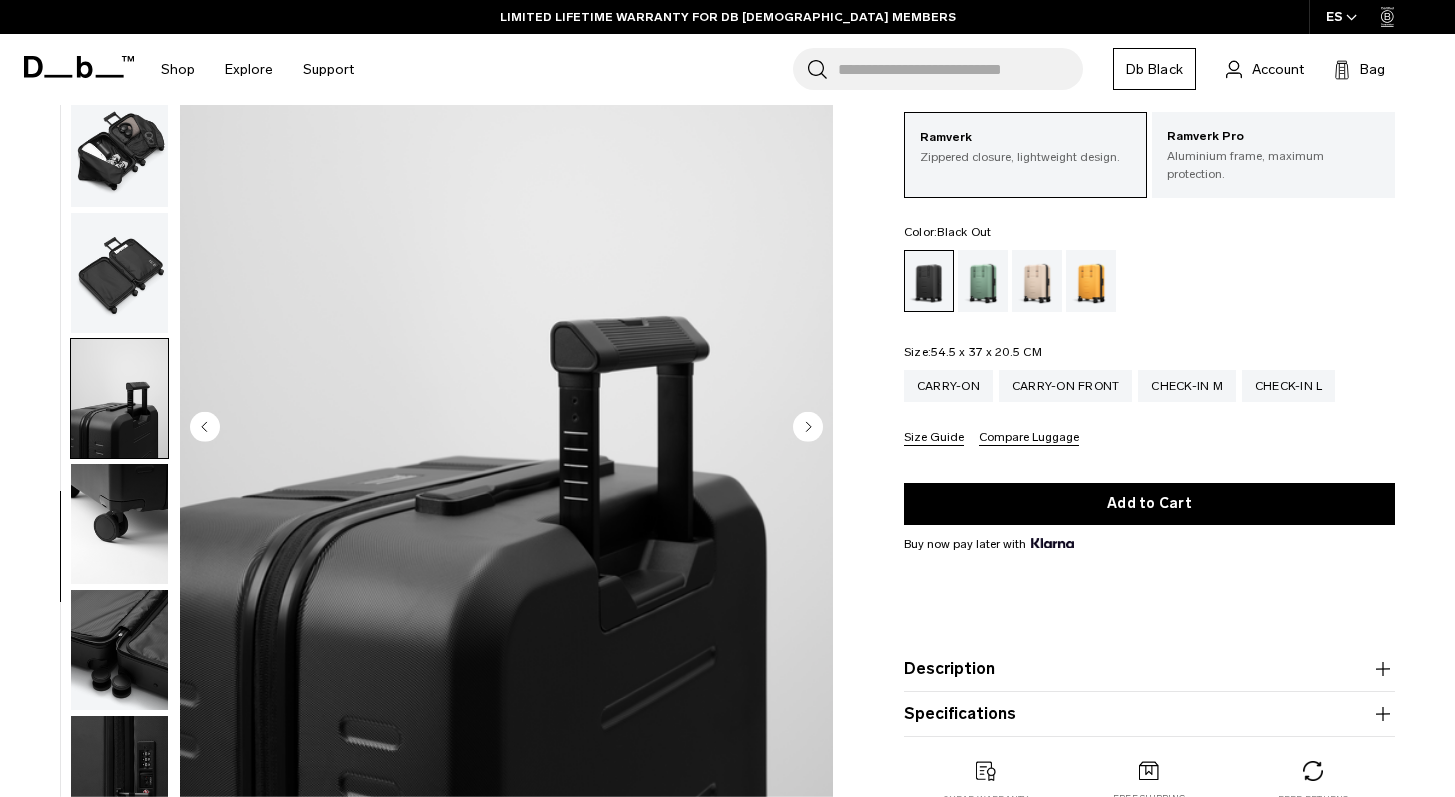 click 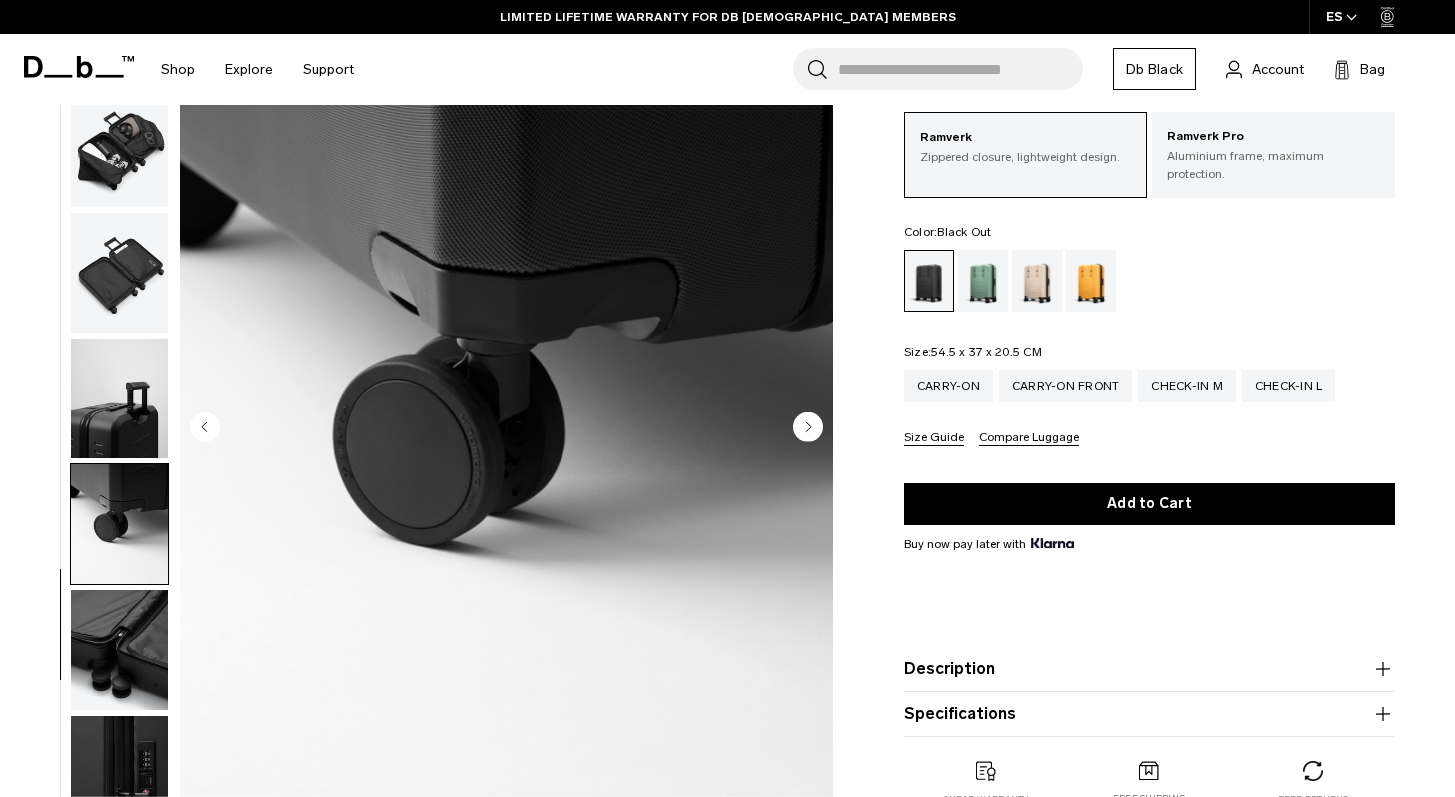 click 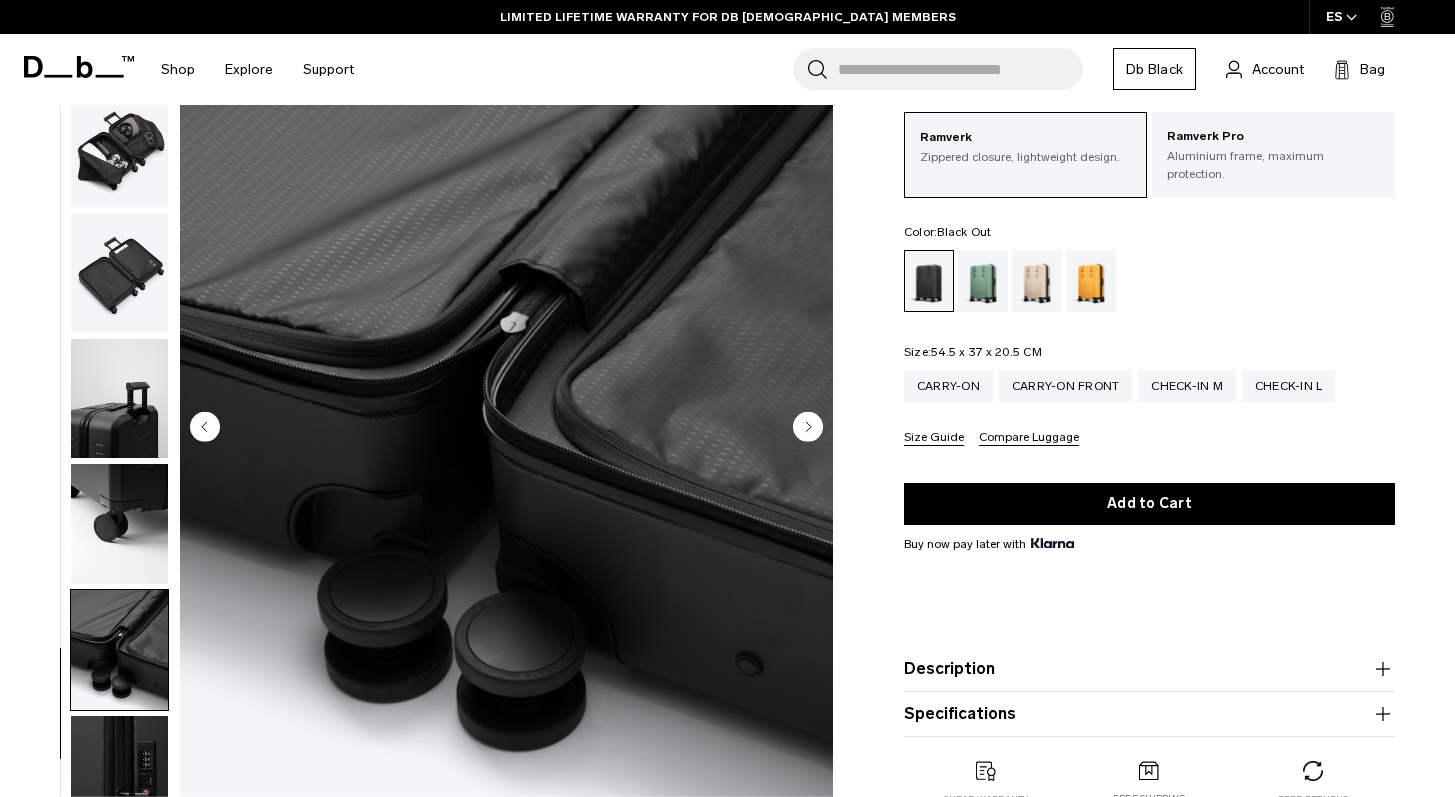 click 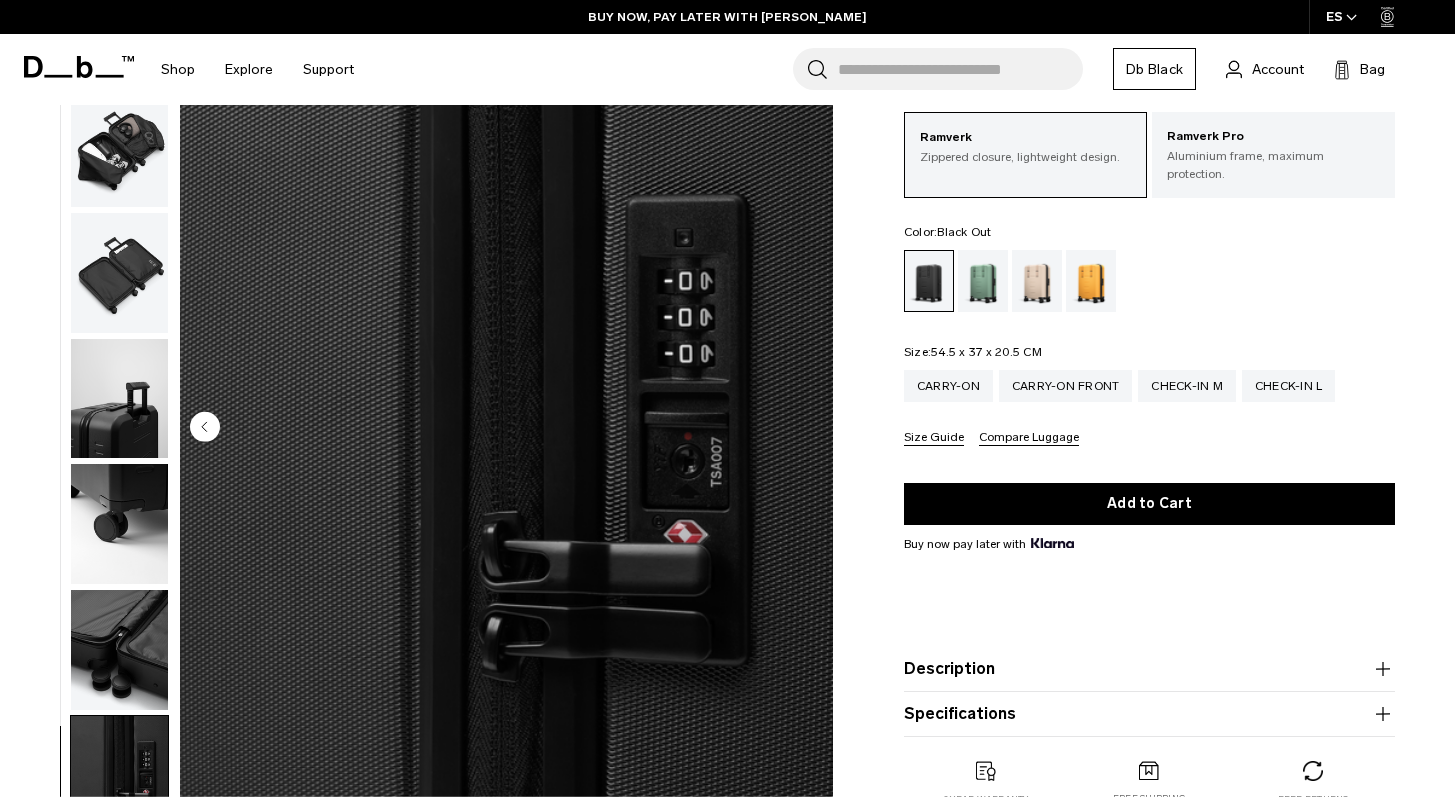 click at bounding box center [506, 429] 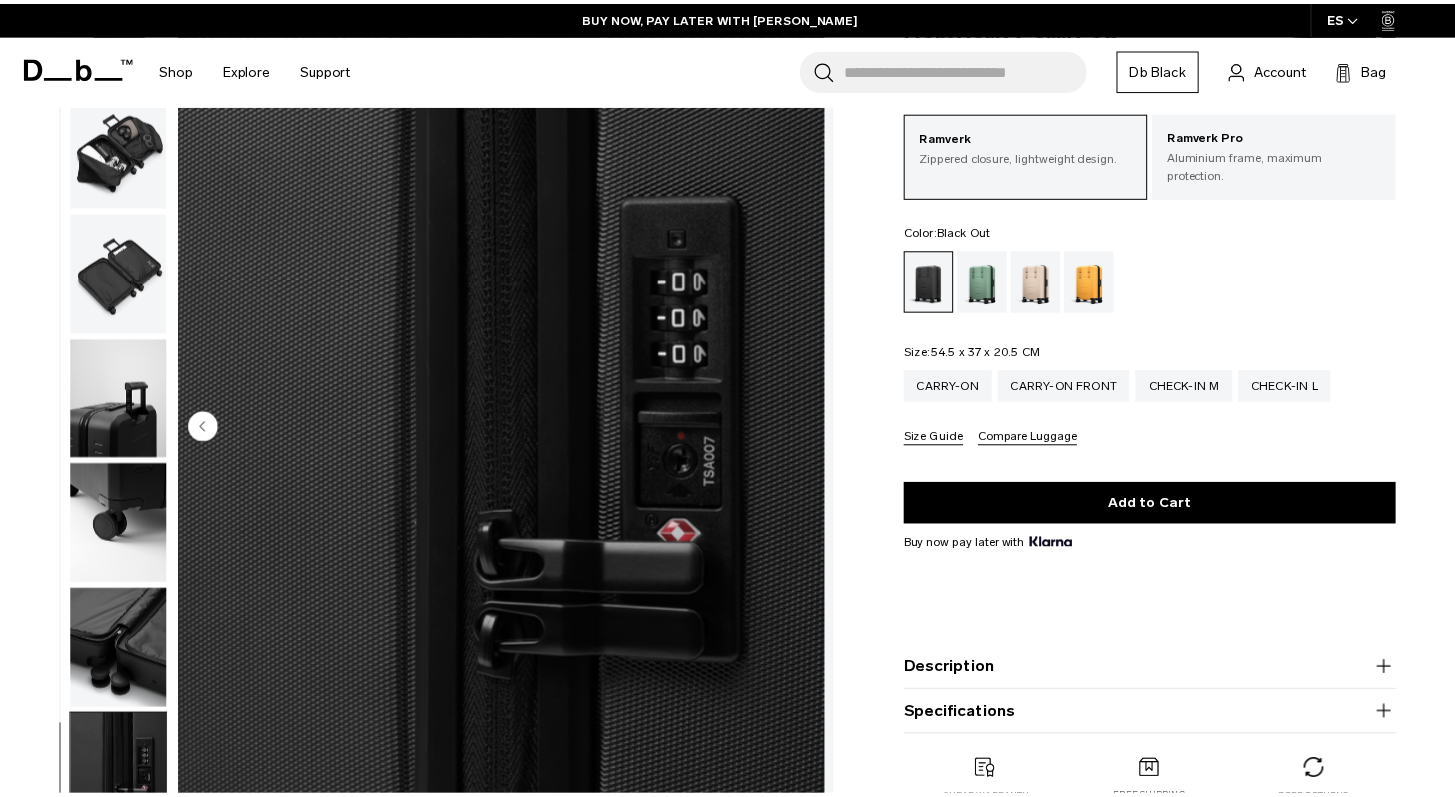 scroll, scrollTop: 427, scrollLeft: 0, axis: vertical 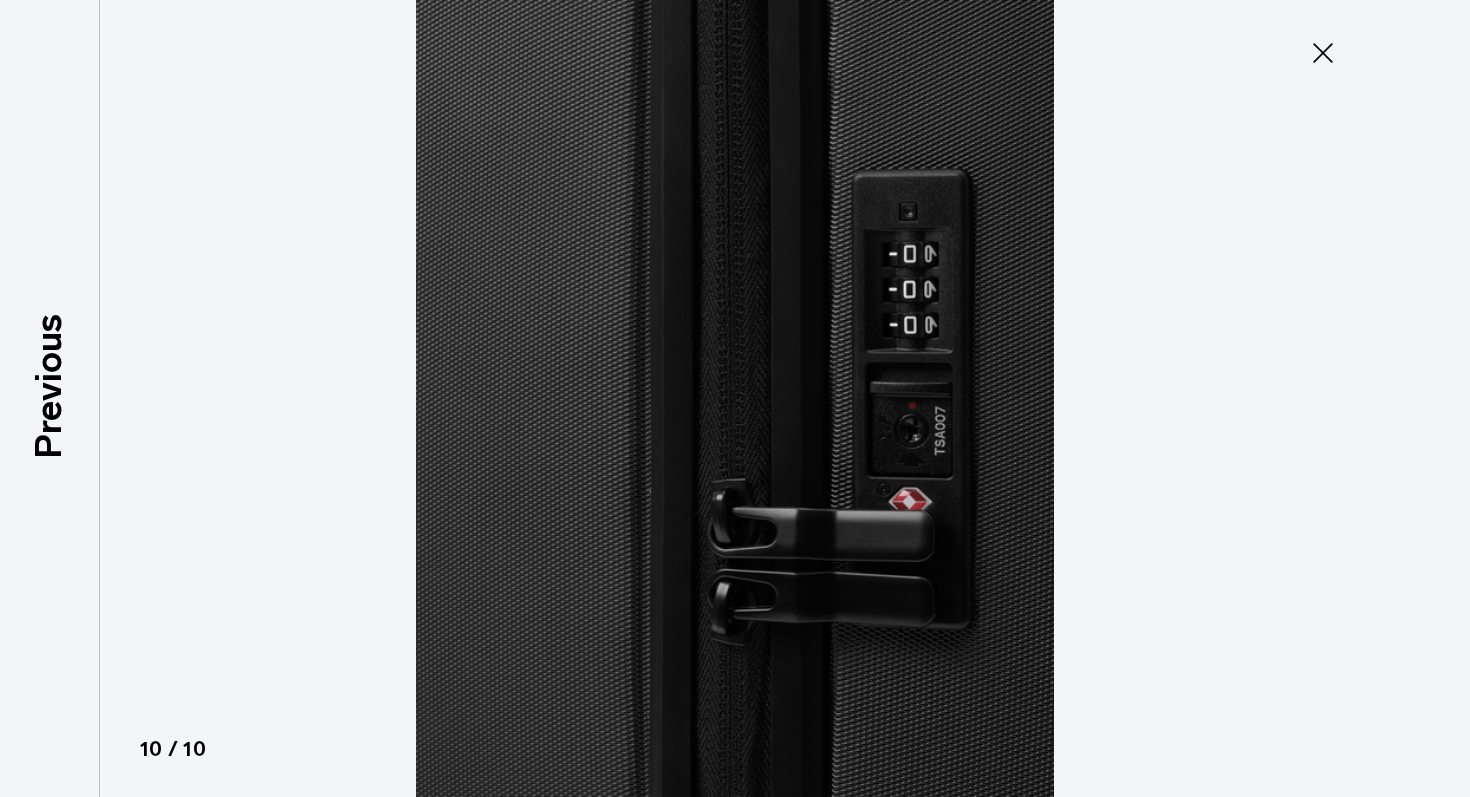 click 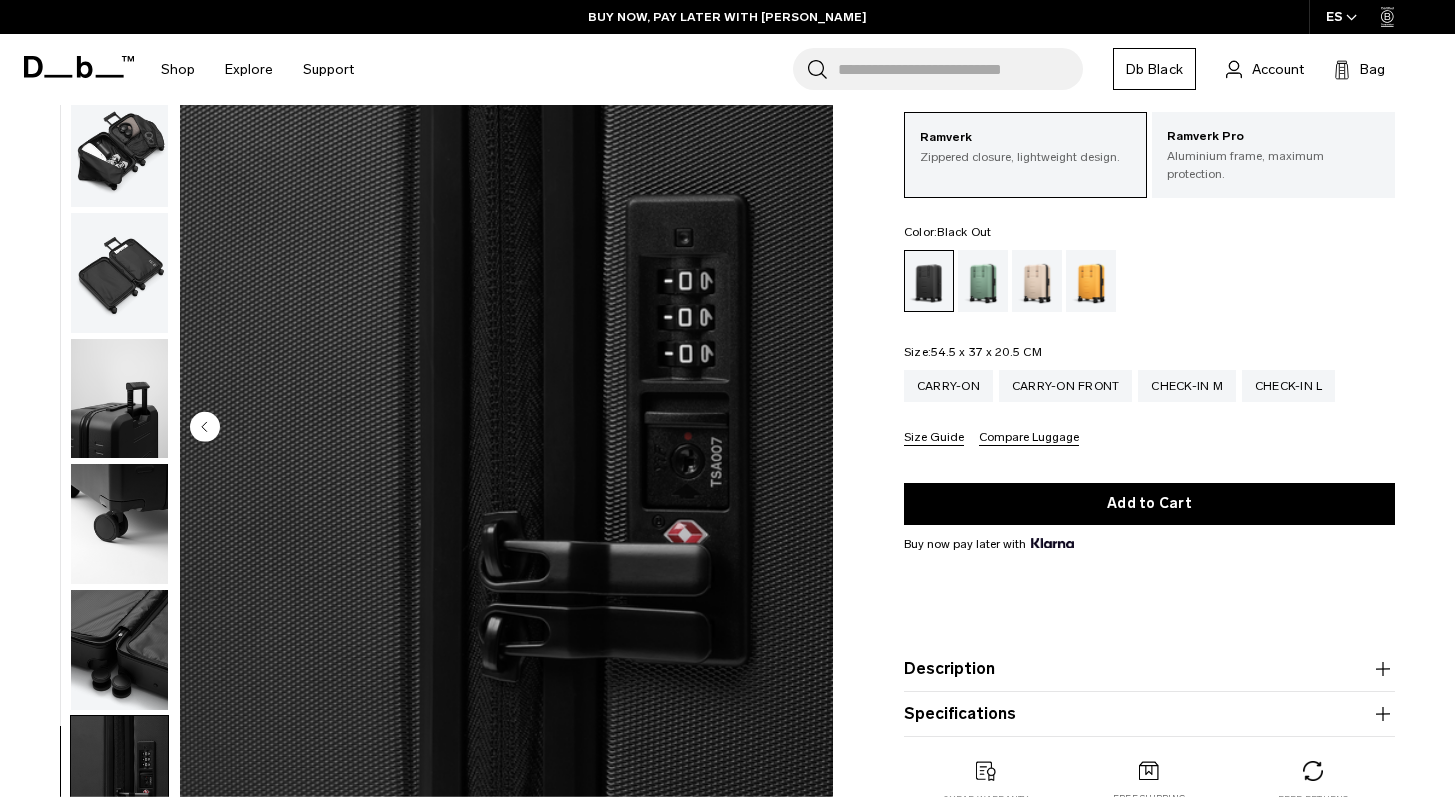 scroll, scrollTop: 0, scrollLeft: 0, axis: both 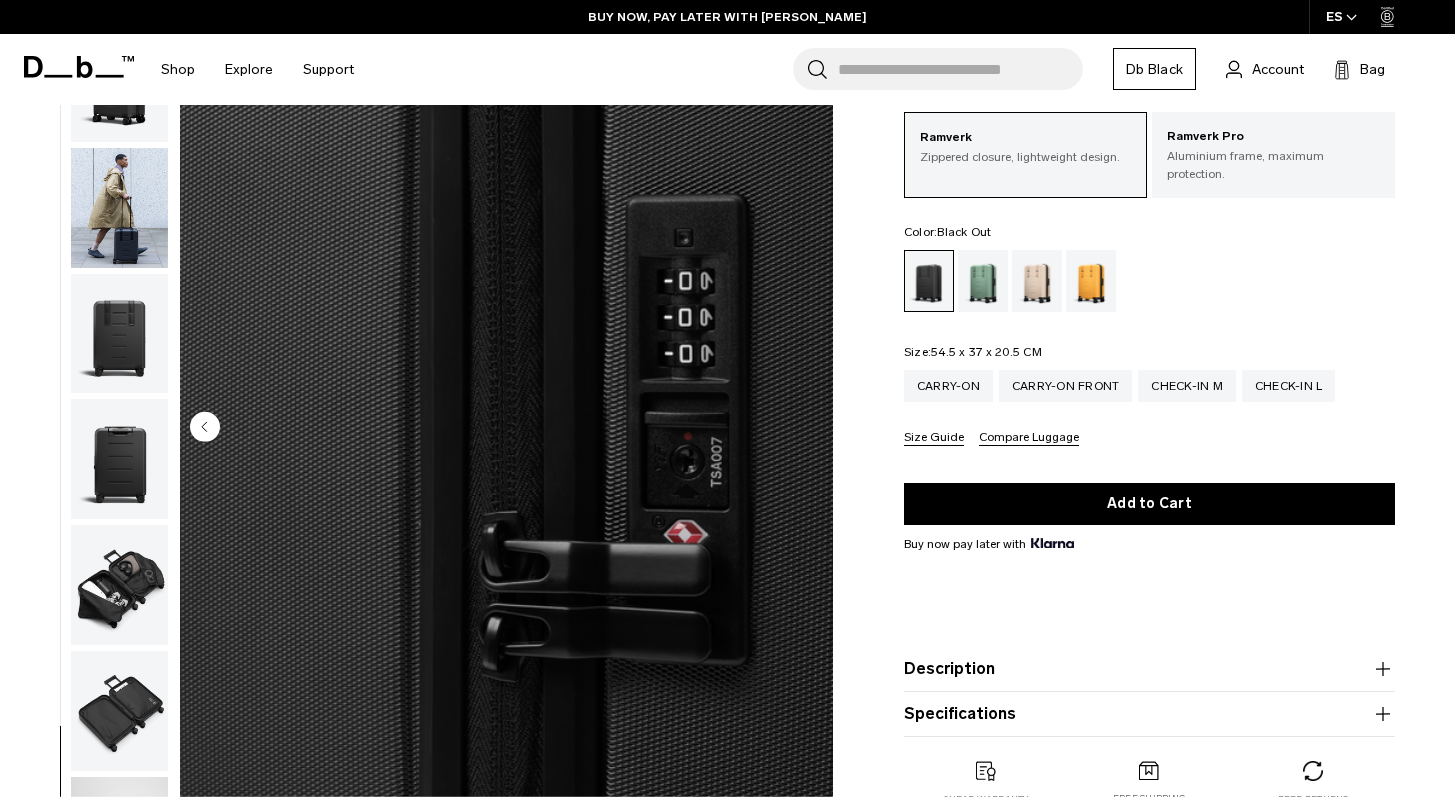 click at bounding box center (119, 585) 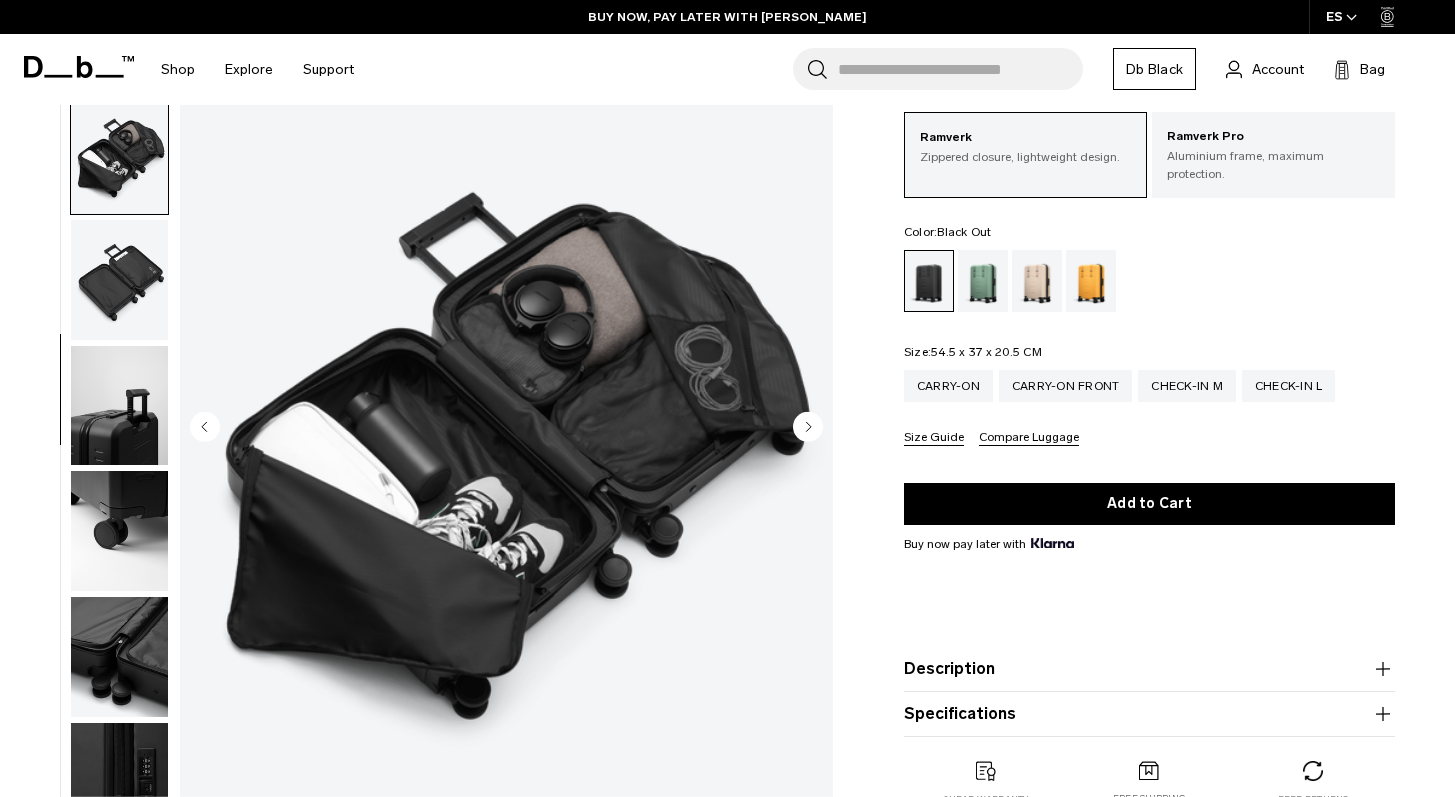 scroll, scrollTop: 438, scrollLeft: 0, axis: vertical 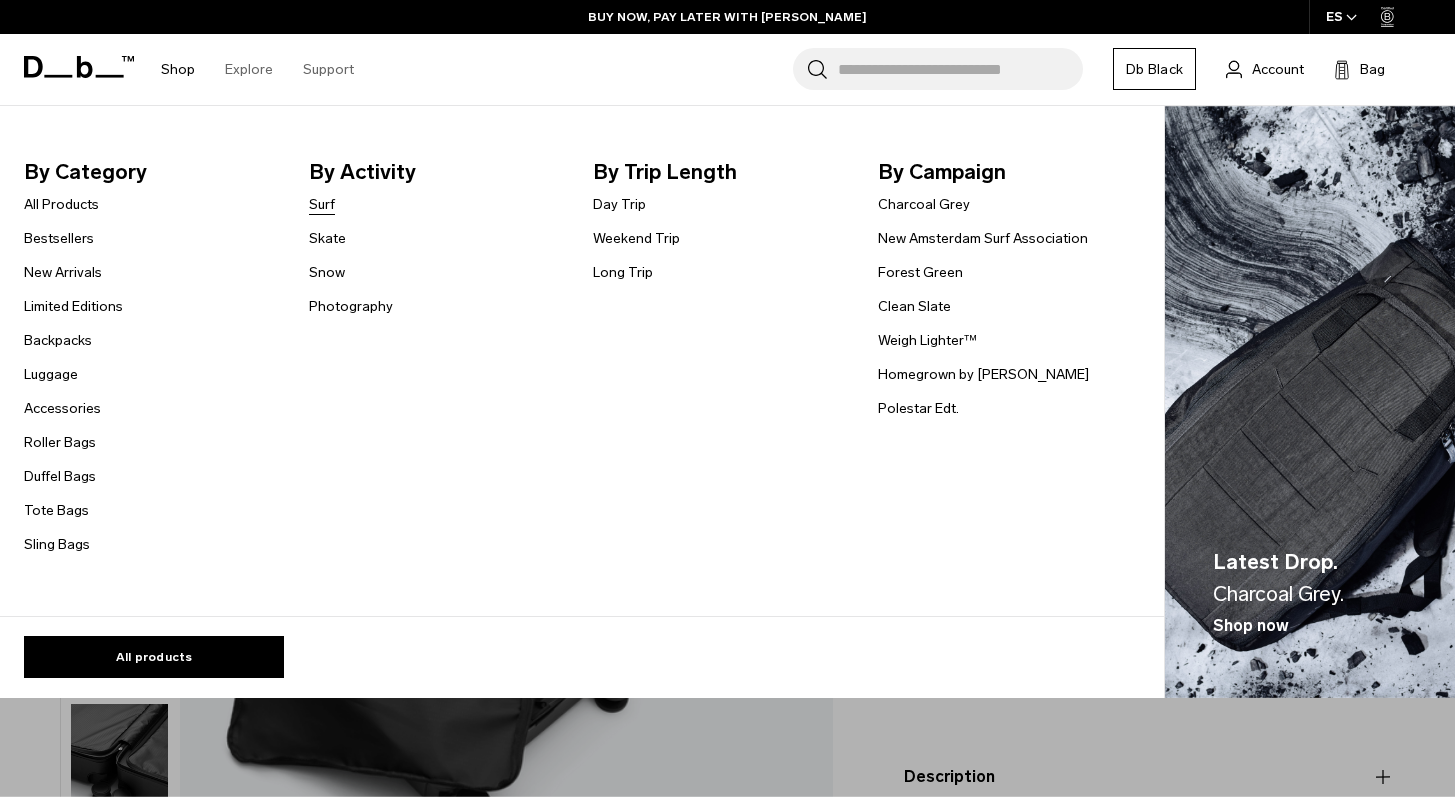 click on "Surf" at bounding box center [322, 204] 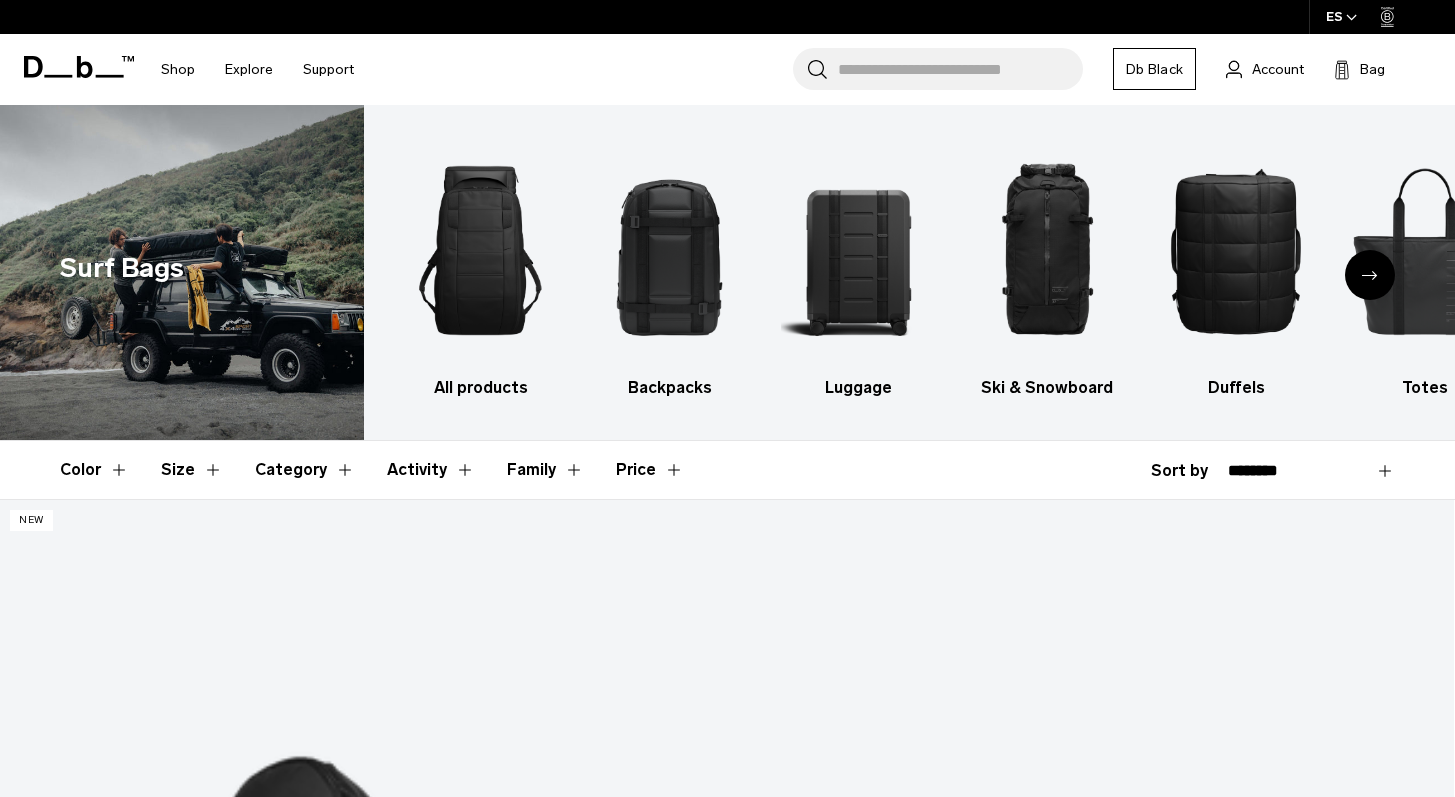 scroll, scrollTop: 0, scrollLeft: 0, axis: both 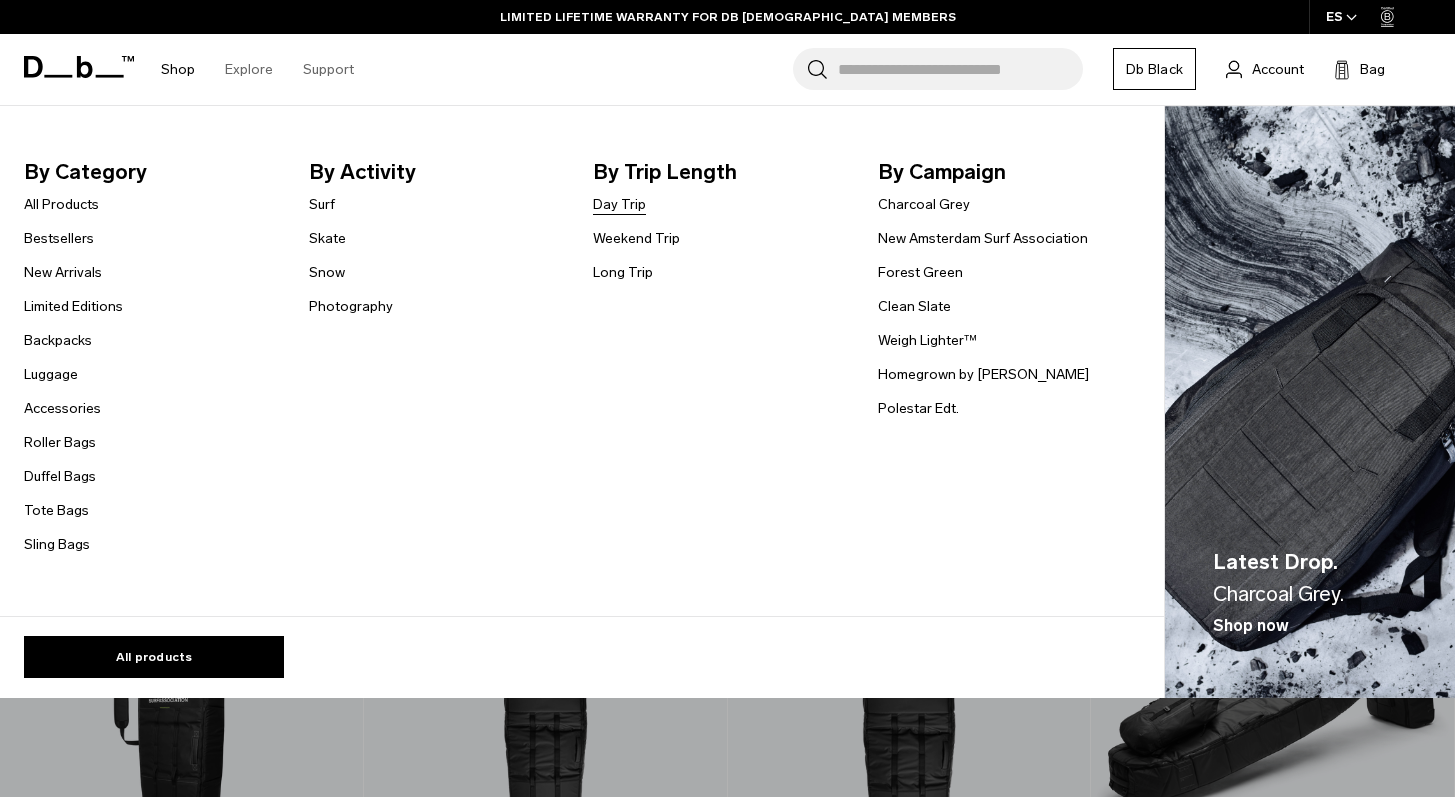 click on "Day Trip" at bounding box center (619, 204) 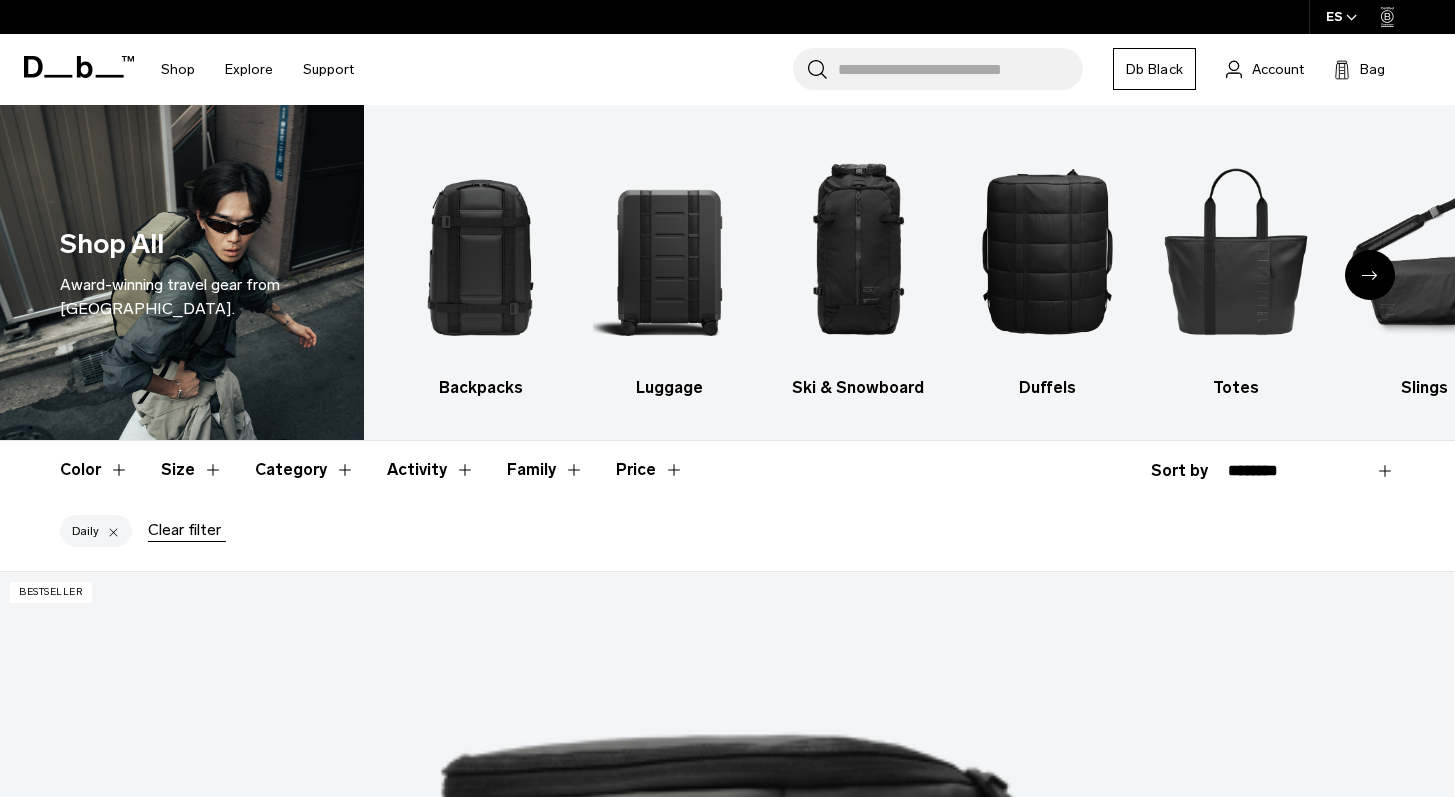 scroll, scrollTop: 0, scrollLeft: 0, axis: both 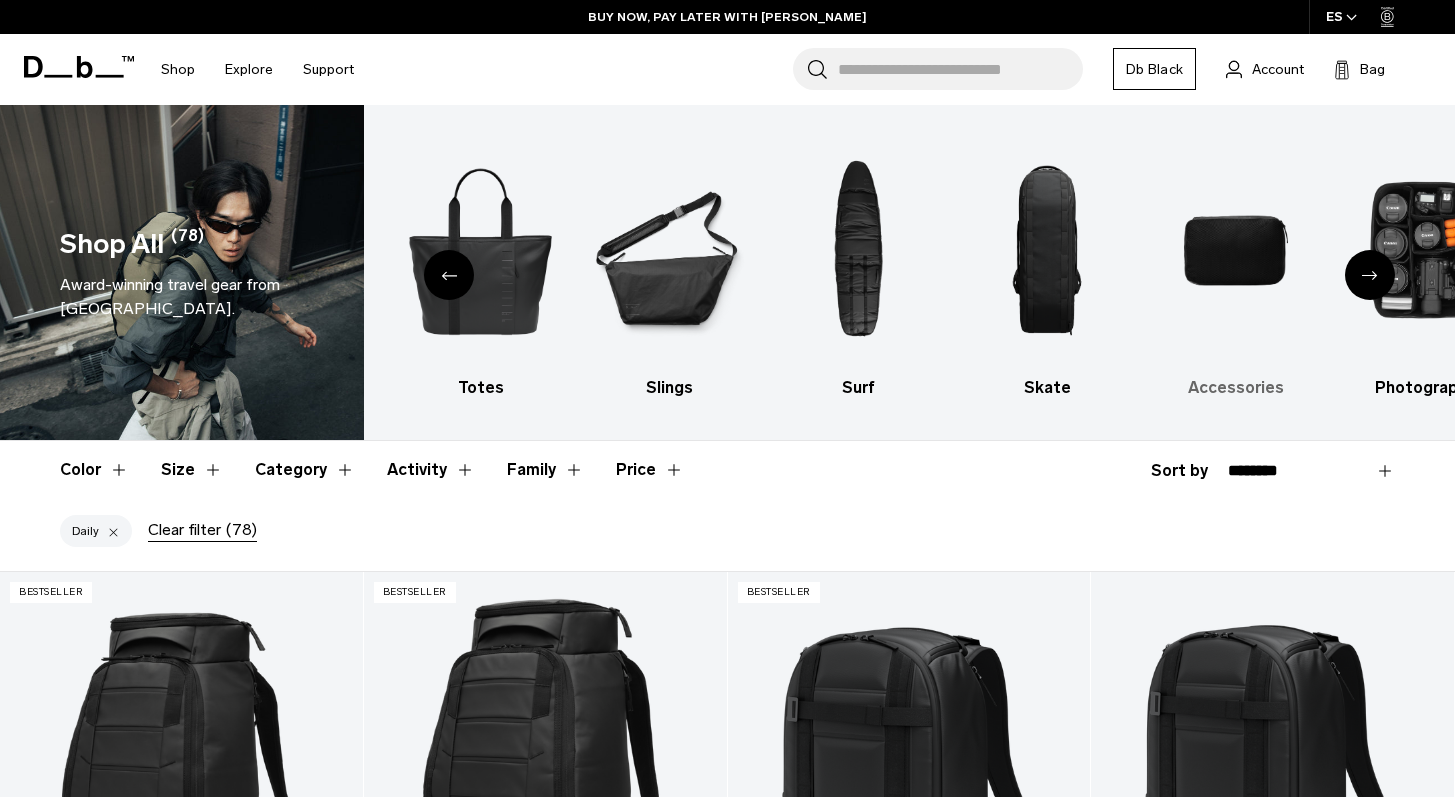 click at bounding box center [1236, 250] 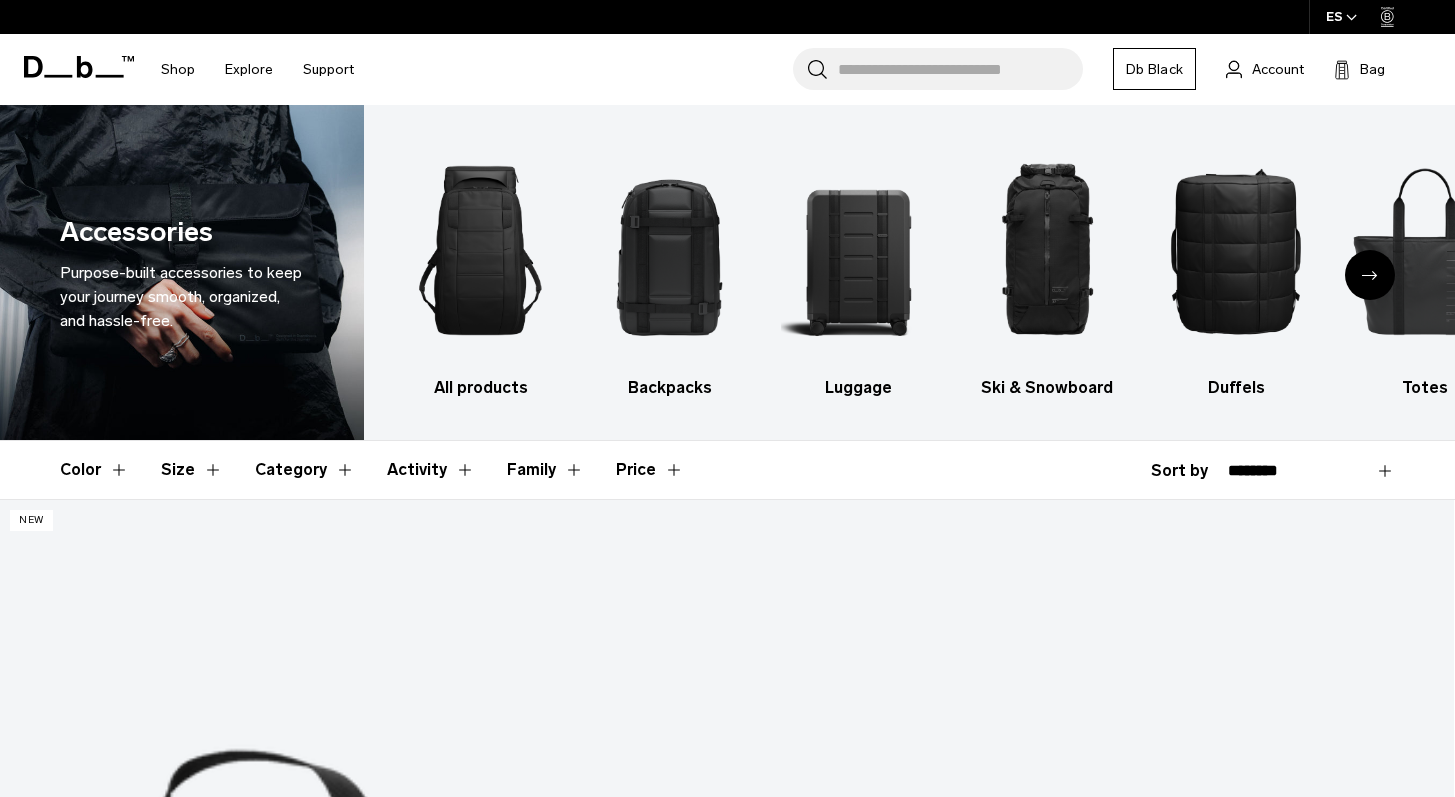 scroll, scrollTop: 0, scrollLeft: 0, axis: both 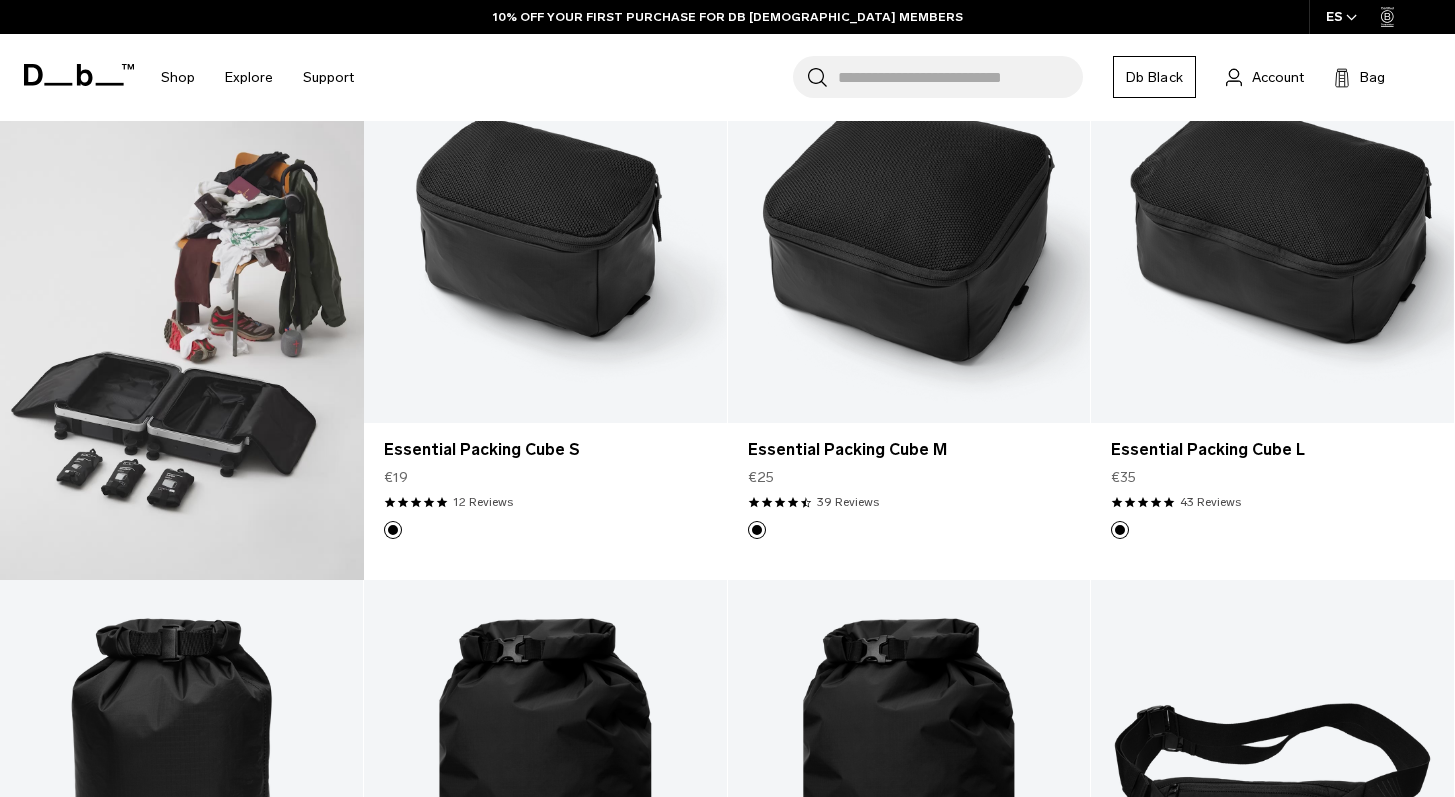 click at bounding box center (182, 300) 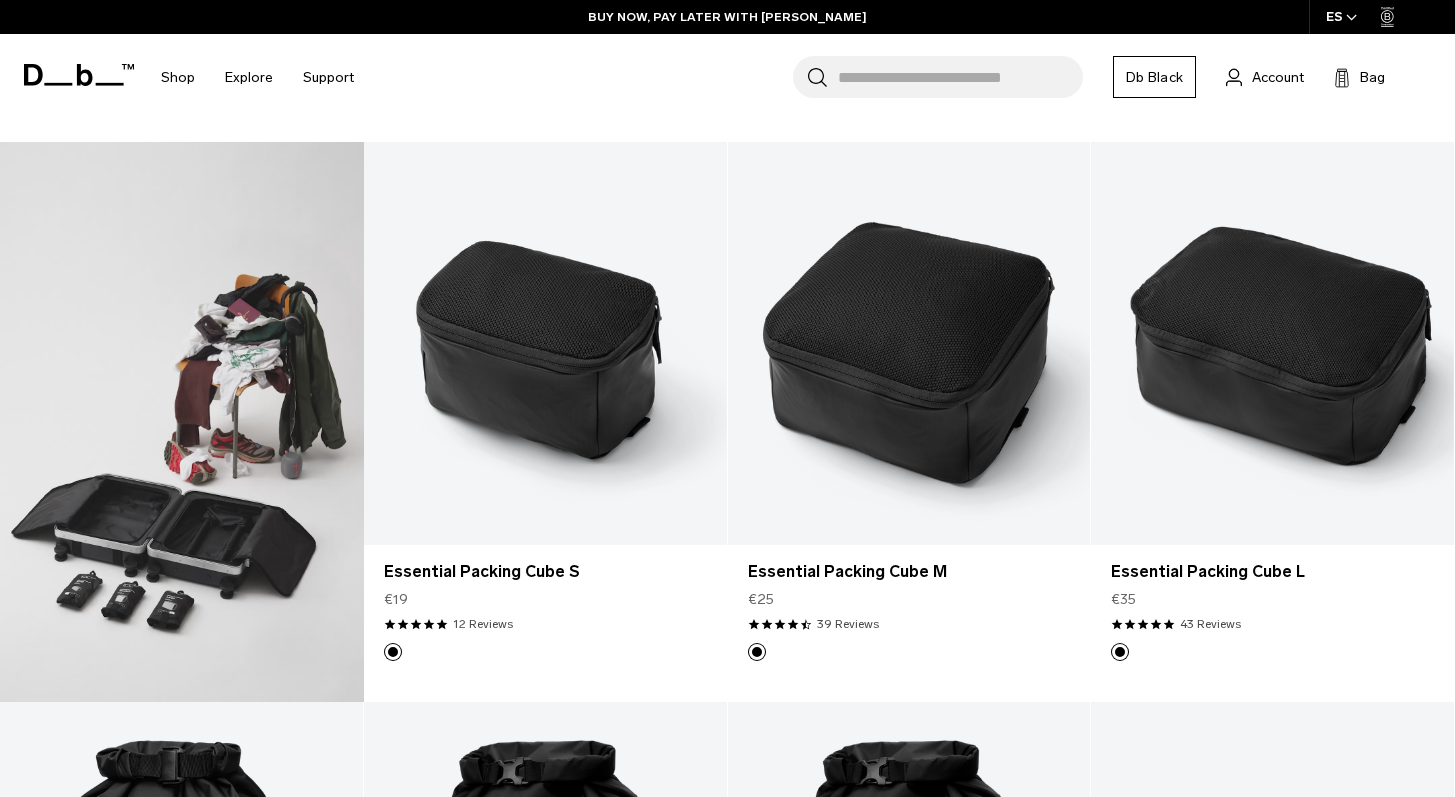 scroll, scrollTop: 927, scrollLeft: 0, axis: vertical 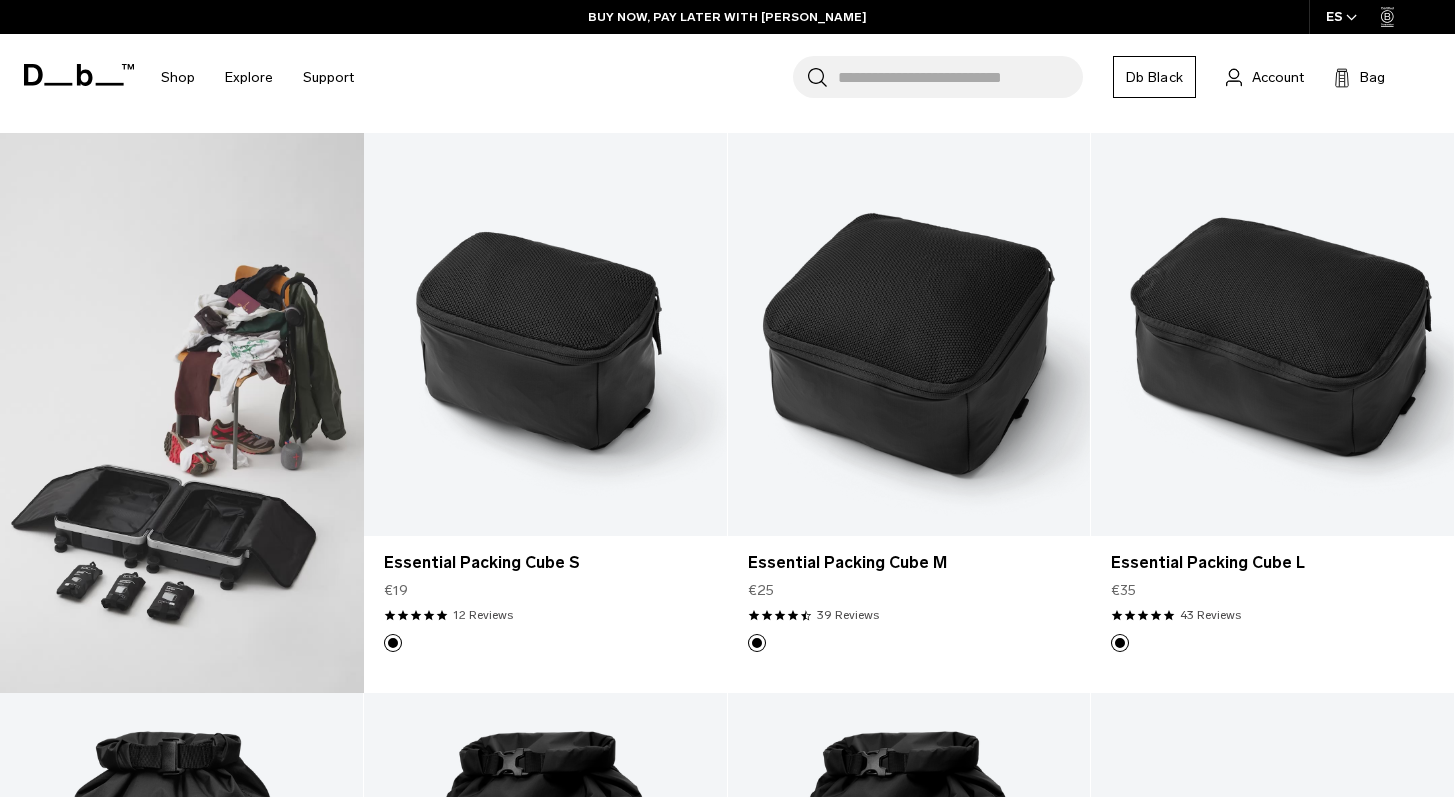 click at bounding box center (182, 413) 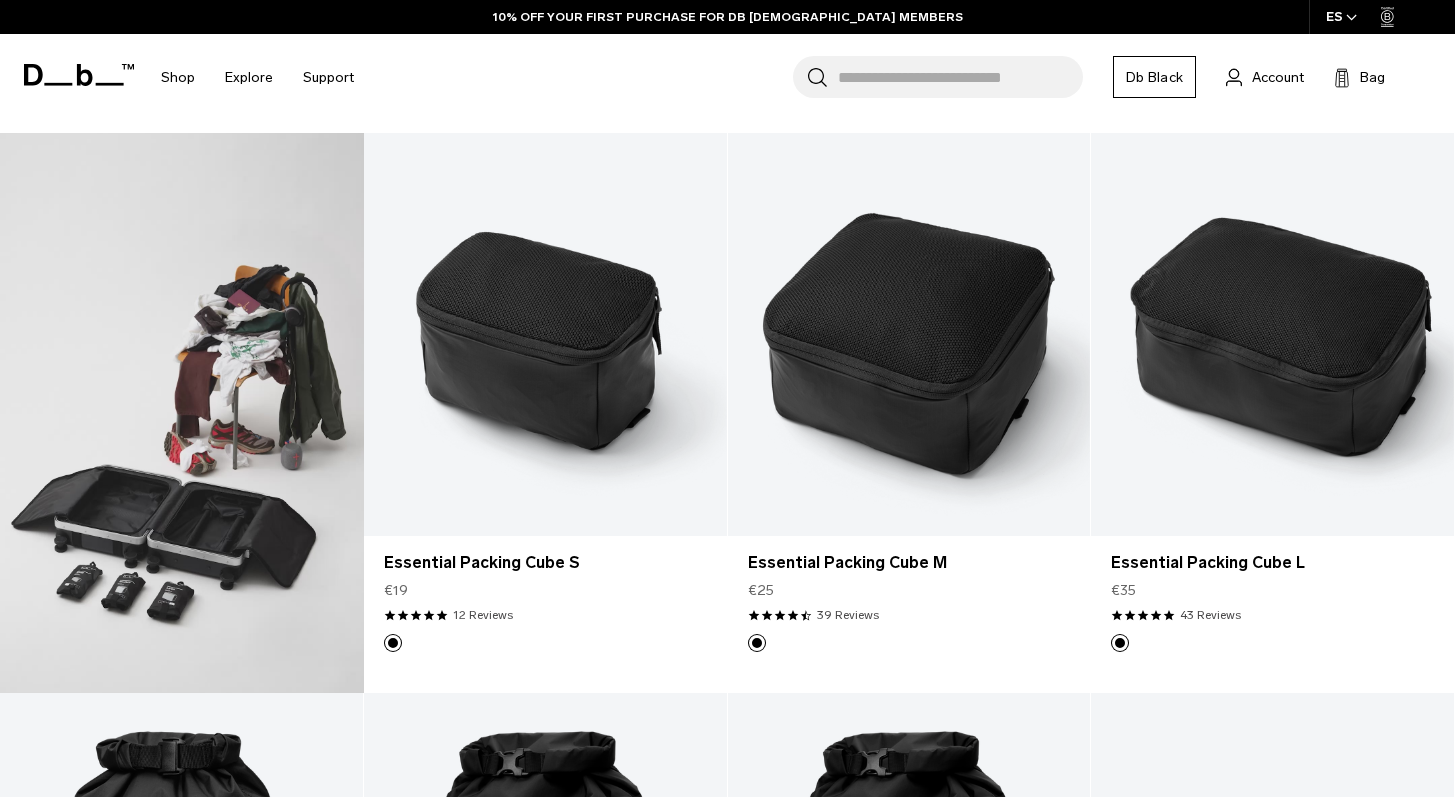 click at bounding box center [182, 413] 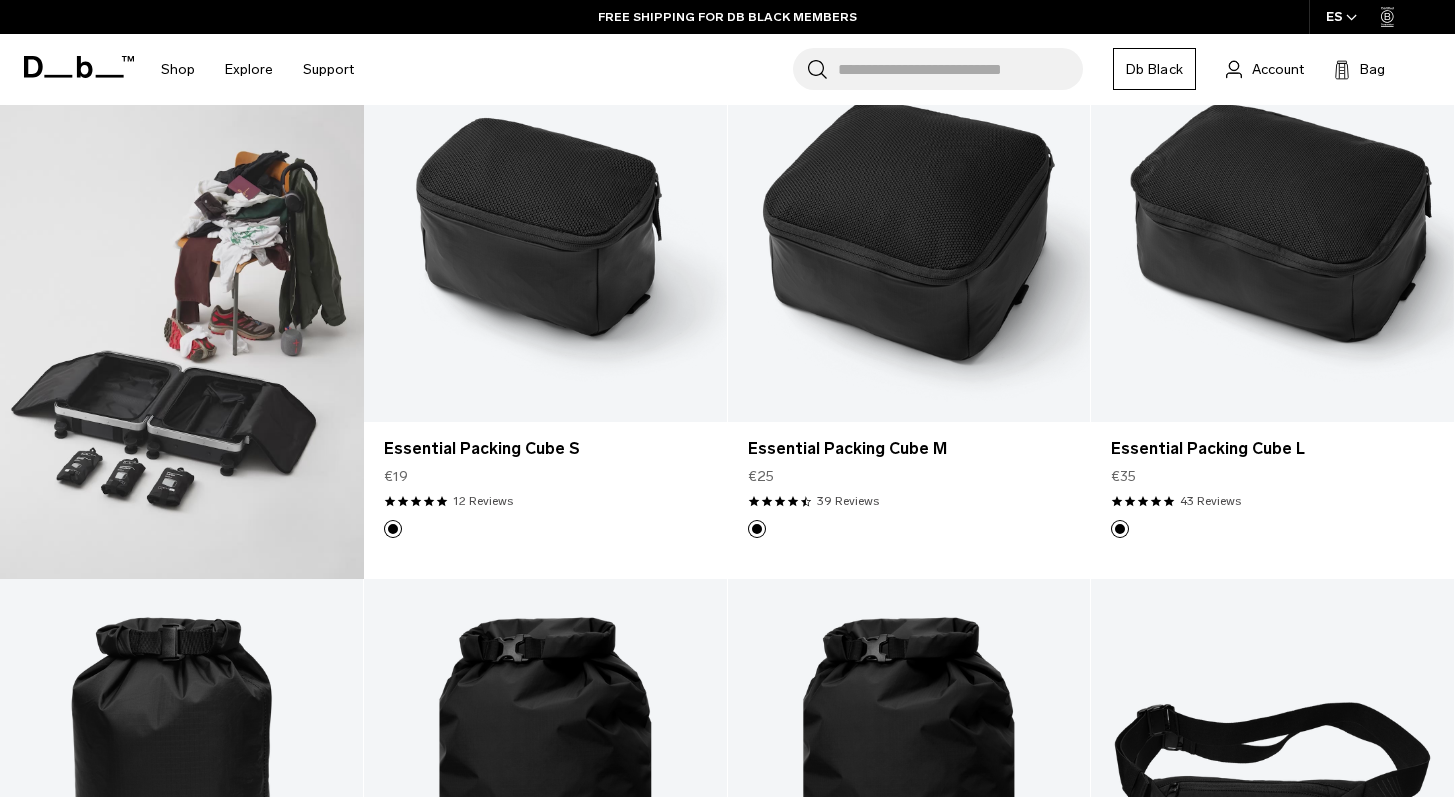 scroll, scrollTop: 1056, scrollLeft: 0, axis: vertical 